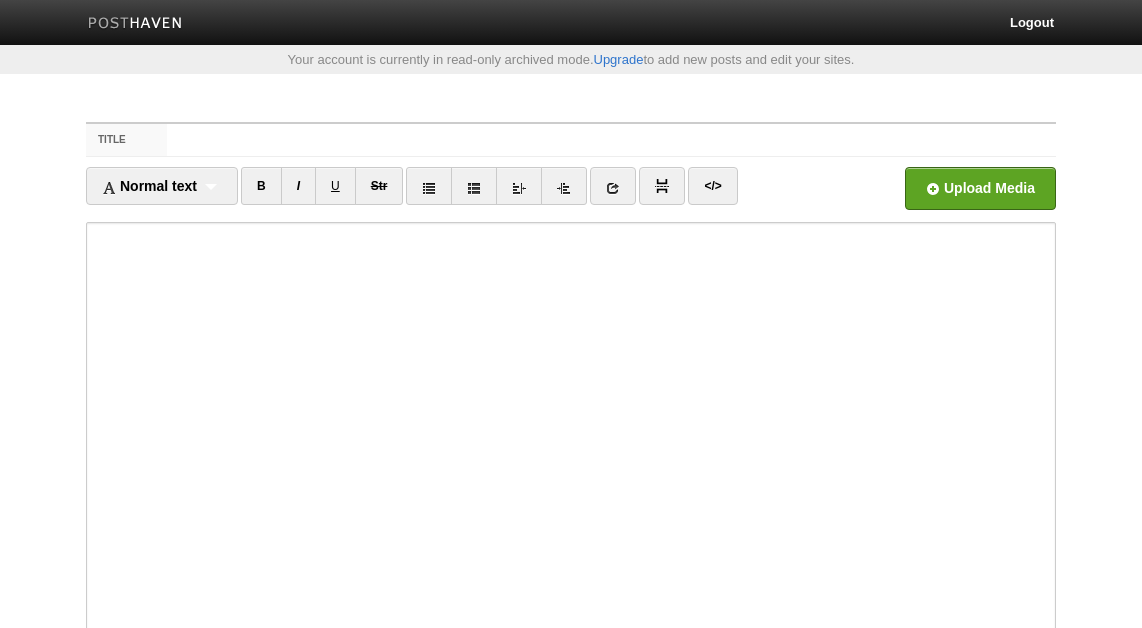 scroll, scrollTop: 0, scrollLeft: 0, axis: both 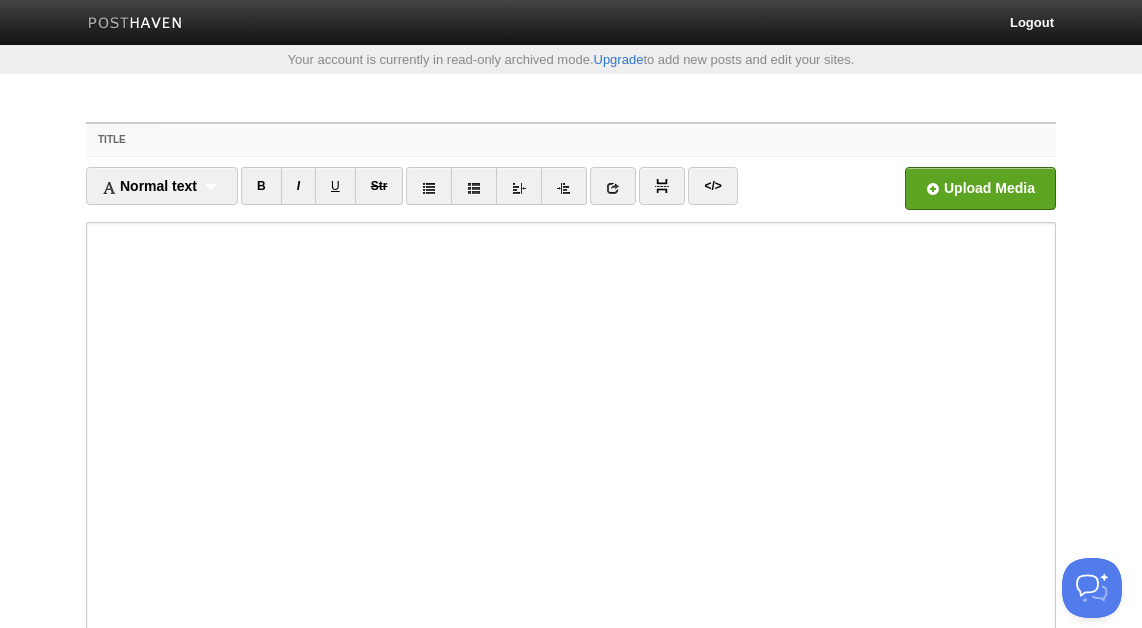 click on "Title" at bounding box center (611, 140) 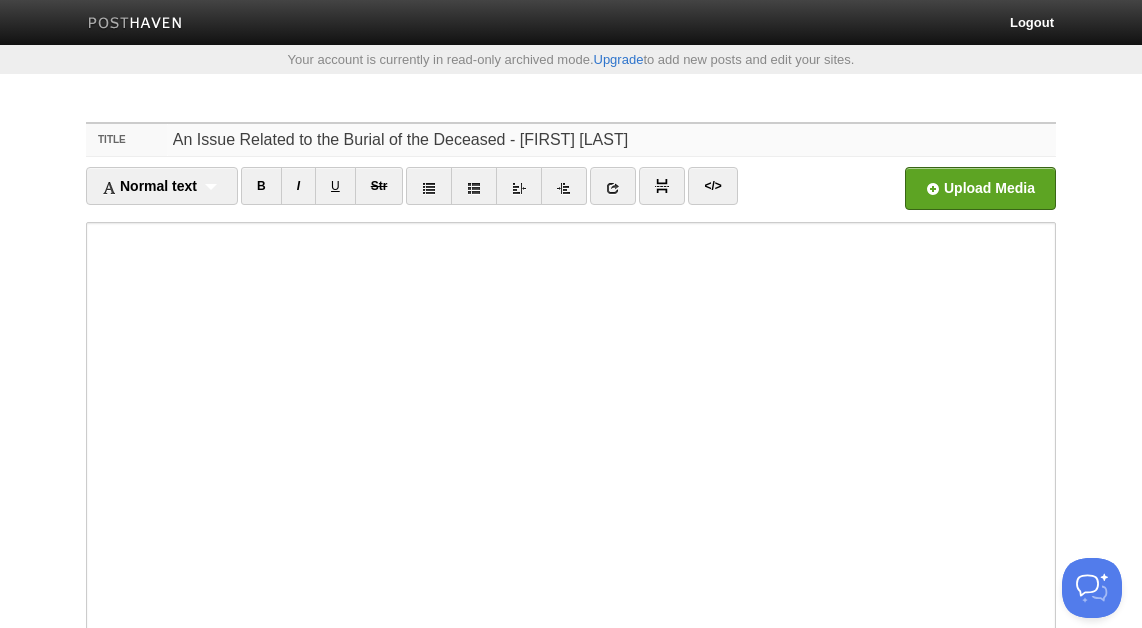 type on "An Issue Related to the Burial of the Deceased - [FIRST] [LAST]" 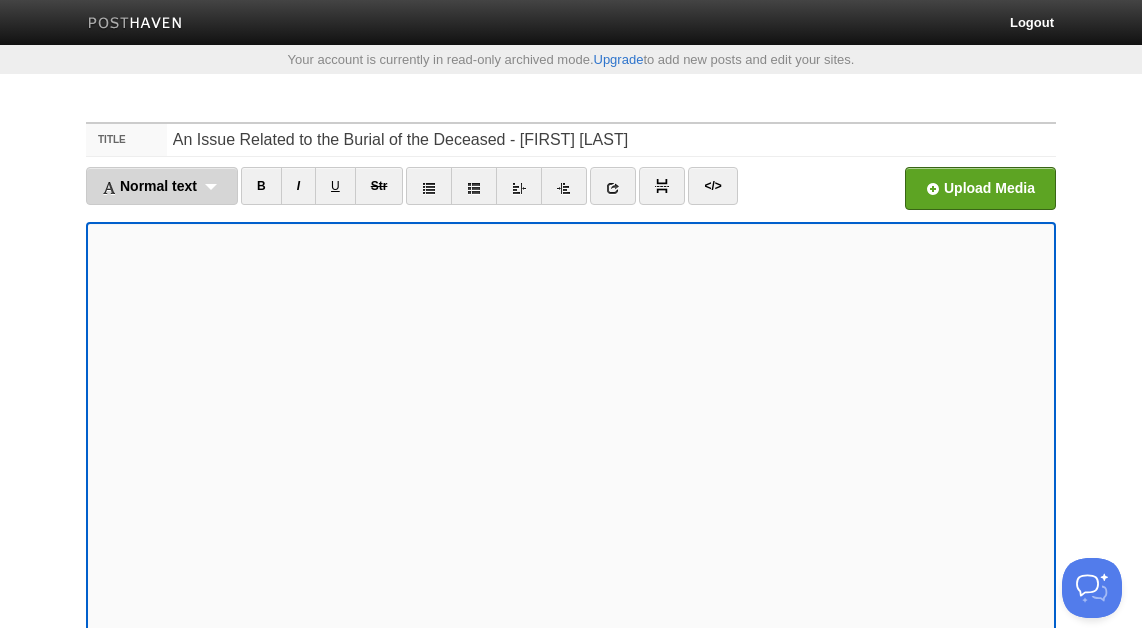 click on "Normal text" at bounding box center [149, 186] 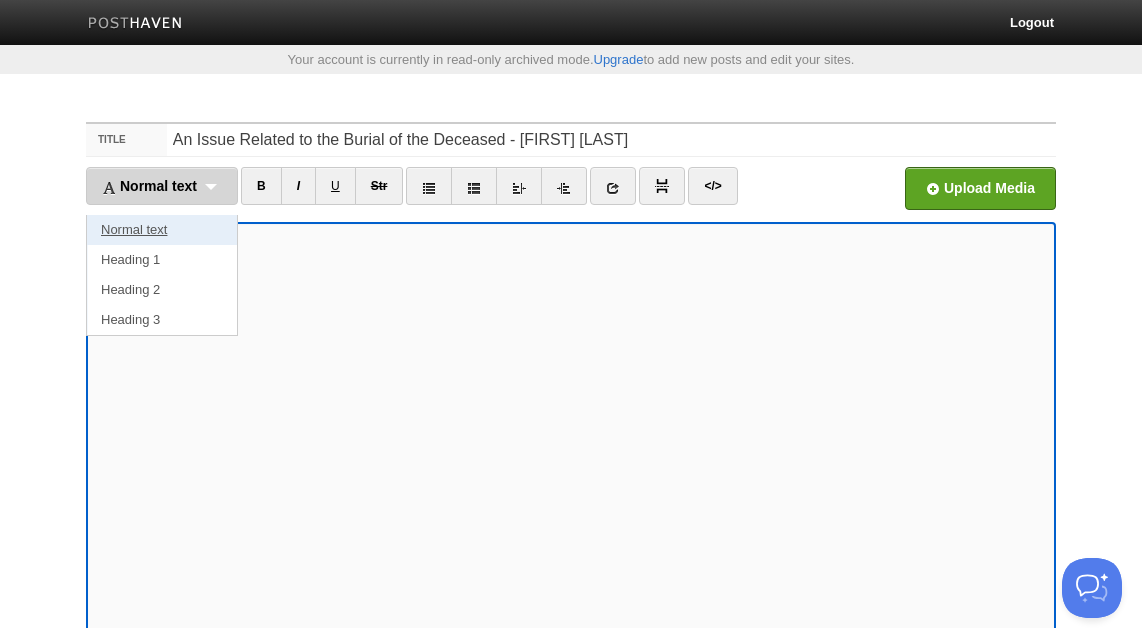 click on "Normal text" at bounding box center (162, 230) 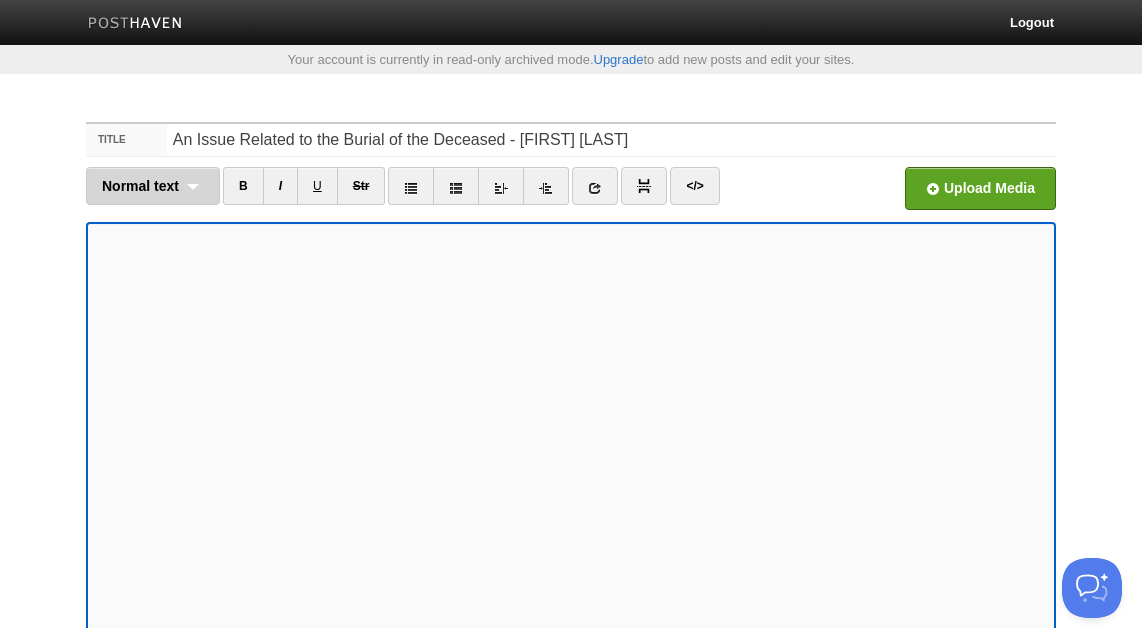 click on "Normal text
Normal text
Heading 1
Heading 2
Heading 3" at bounding box center [153, 186] 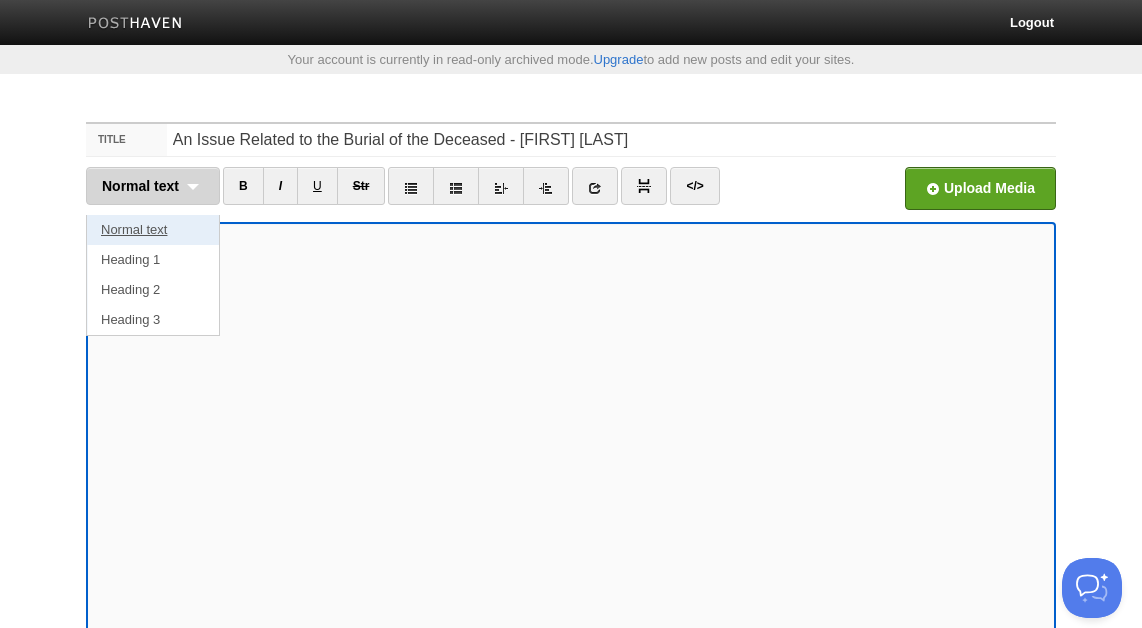 click on "Normal text" at bounding box center (153, 230) 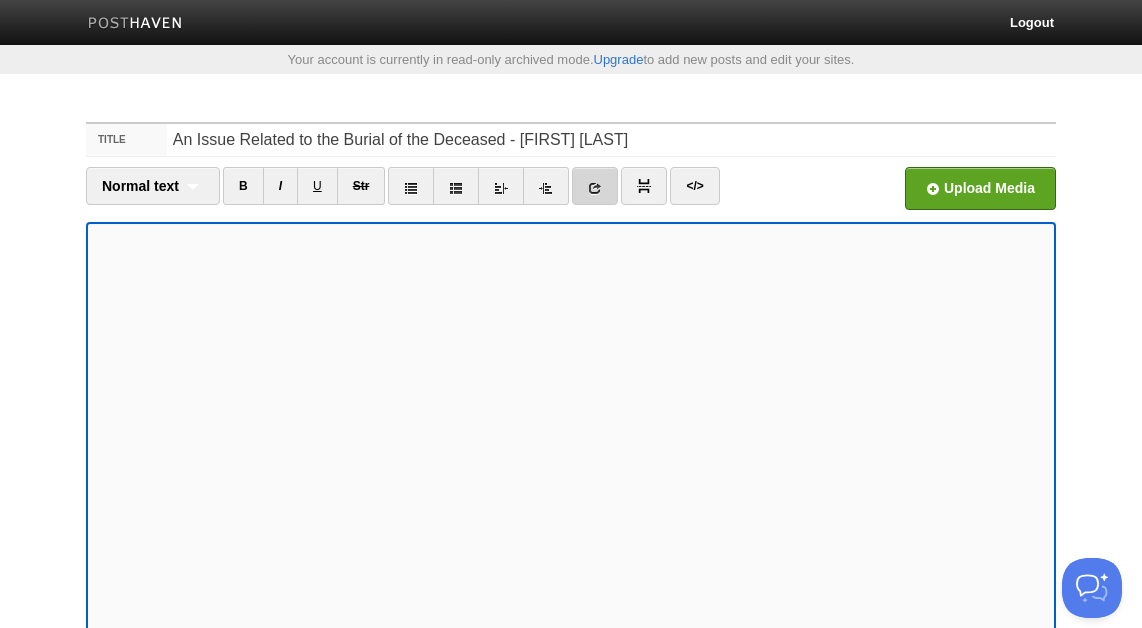 click at bounding box center (595, 186) 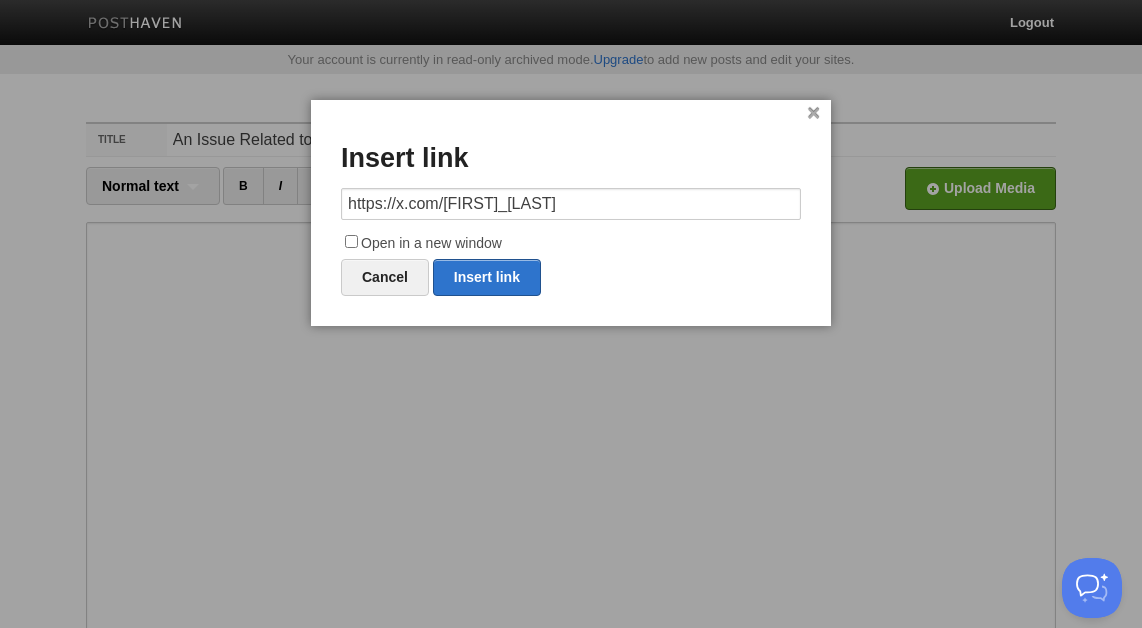 type on "https://x.com/[FIRST]_[LAST]" 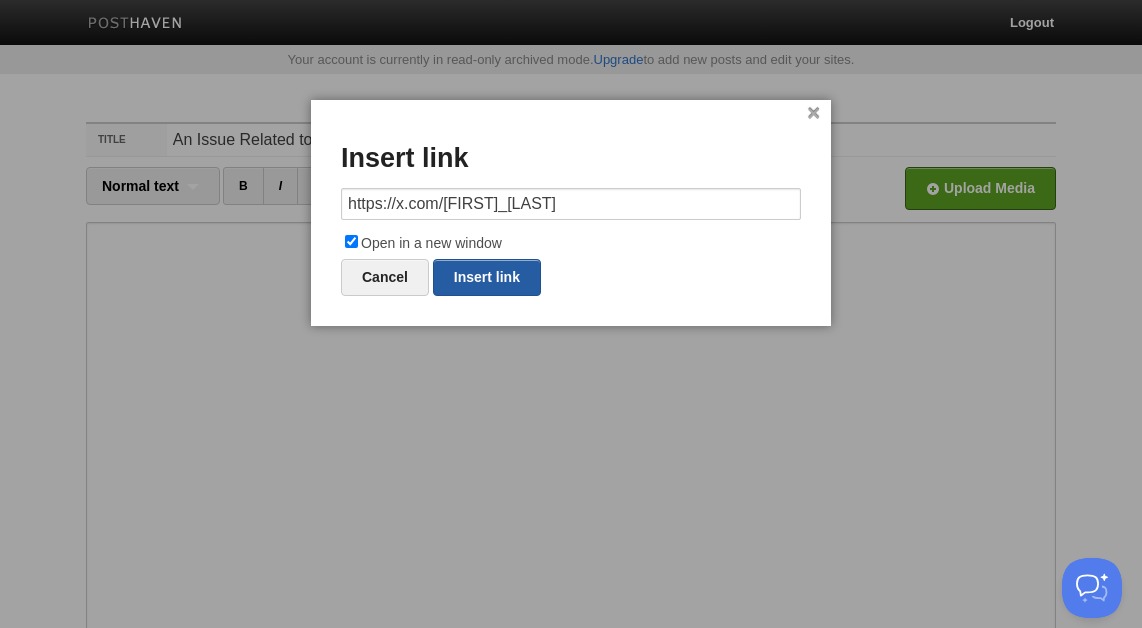 click on "Insert link" at bounding box center [487, 277] 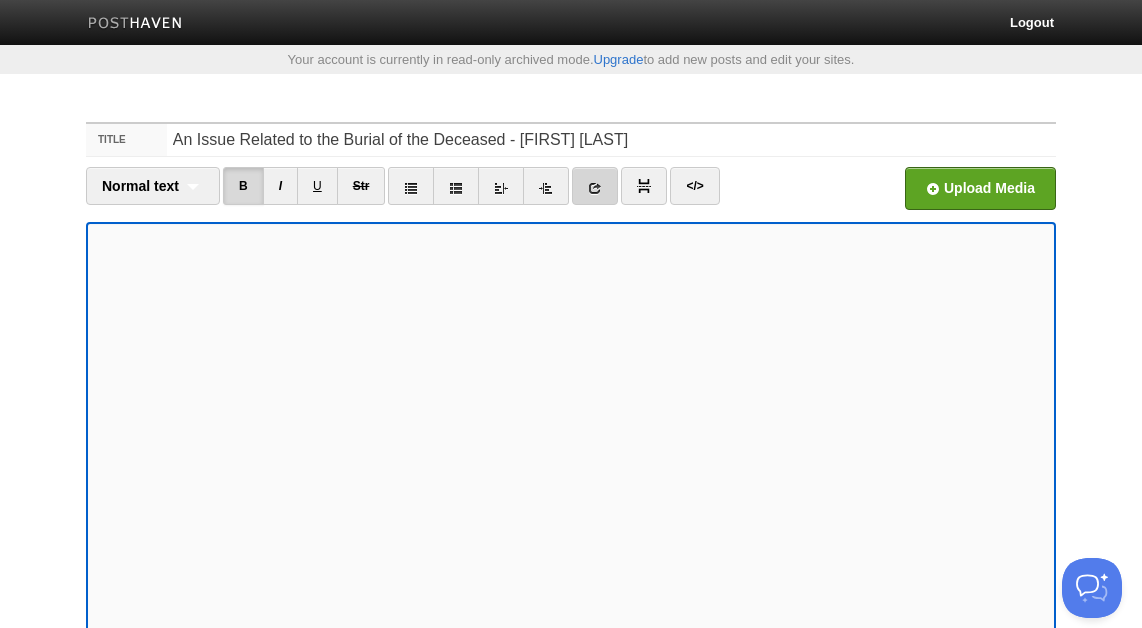 click at bounding box center (595, 186) 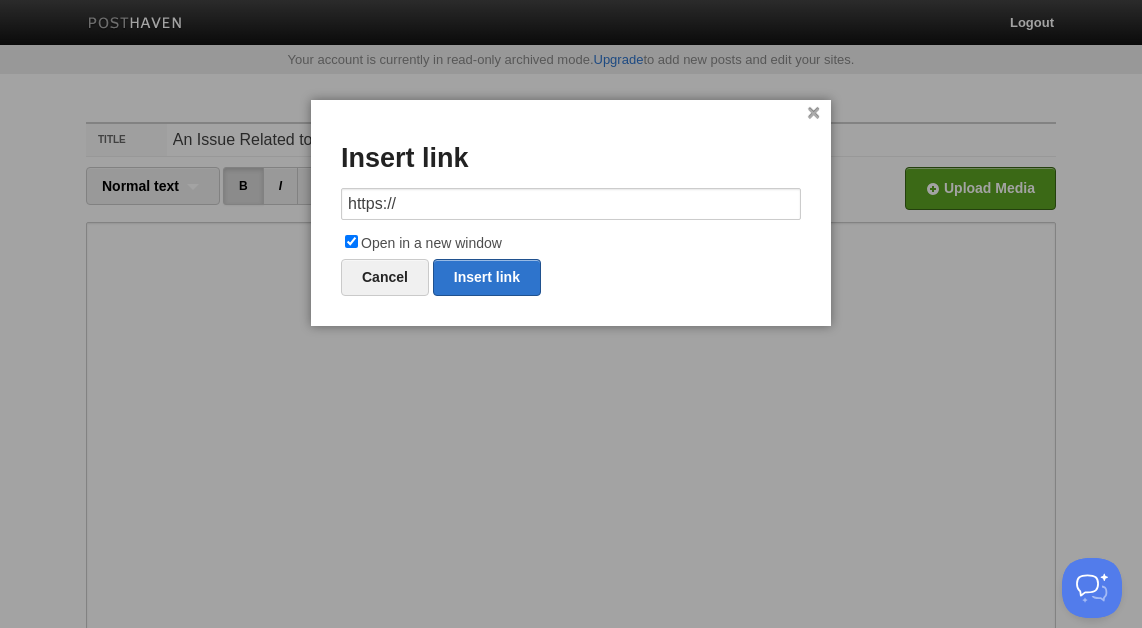 click on "https://" at bounding box center [571, 204] 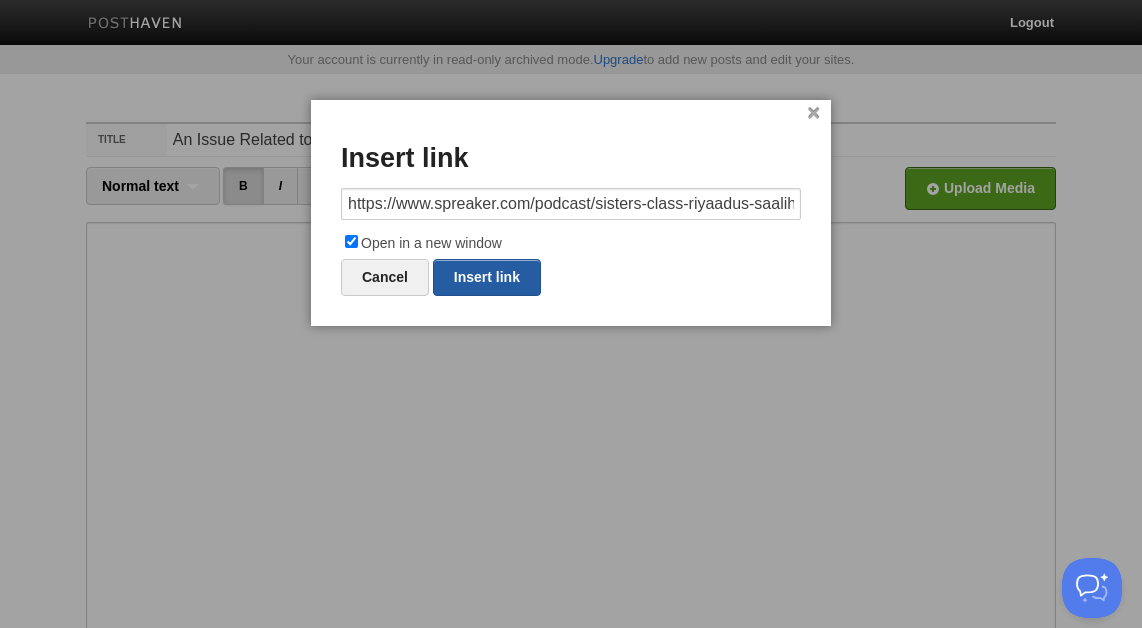 scroll, scrollTop: 0, scrollLeft: 95, axis: horizontal 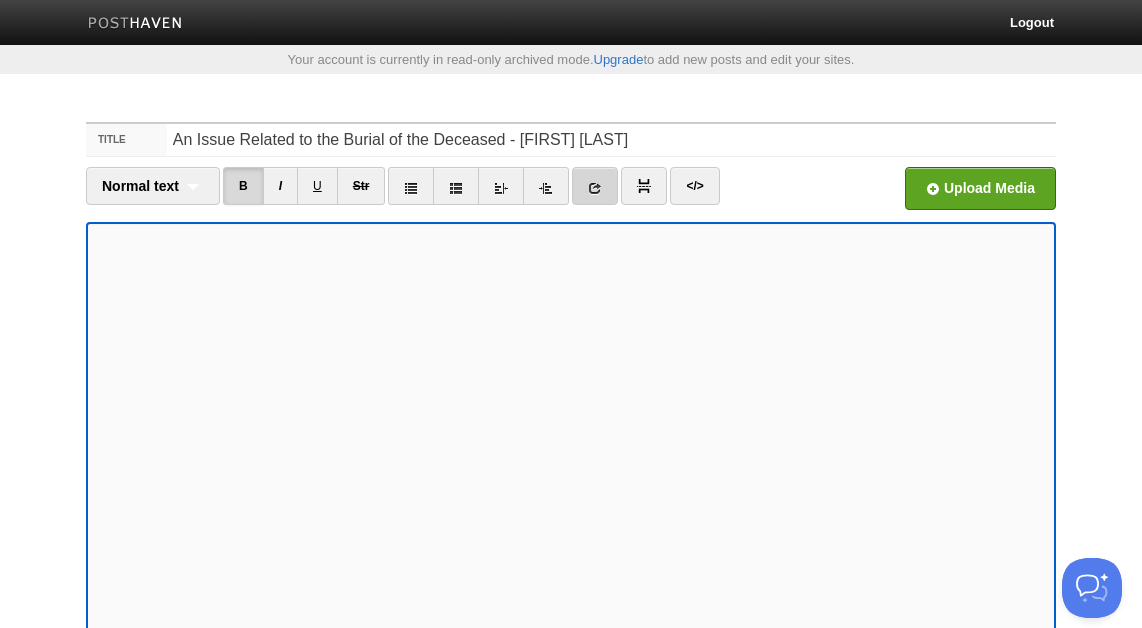 click at bounding box center (595, 188) 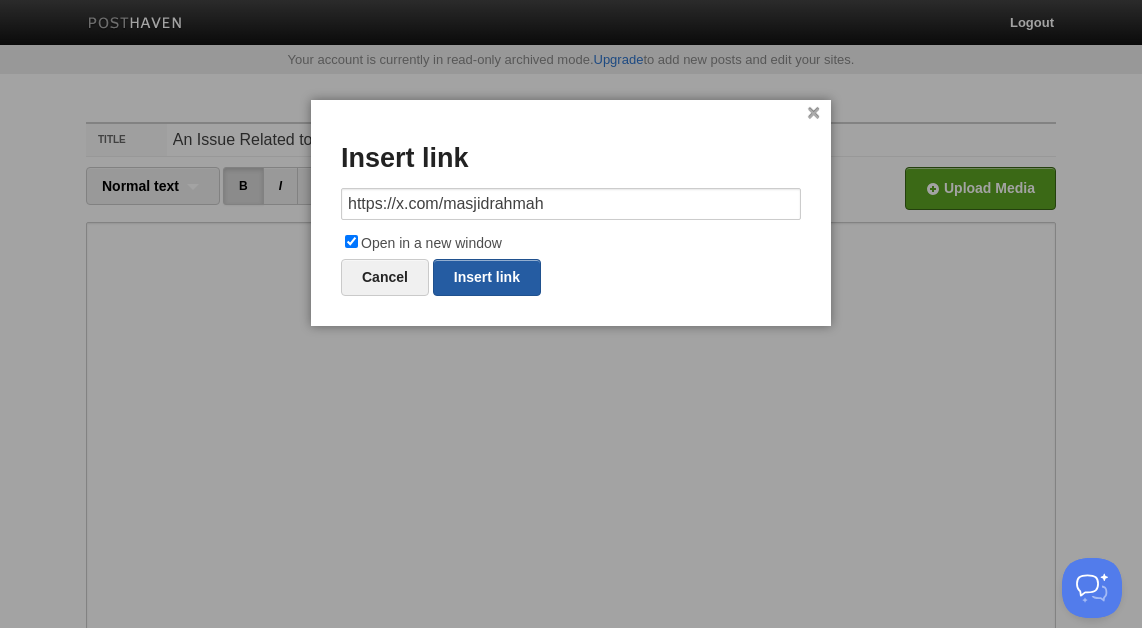 click on "Insert link" at bounding box center (487, 277) 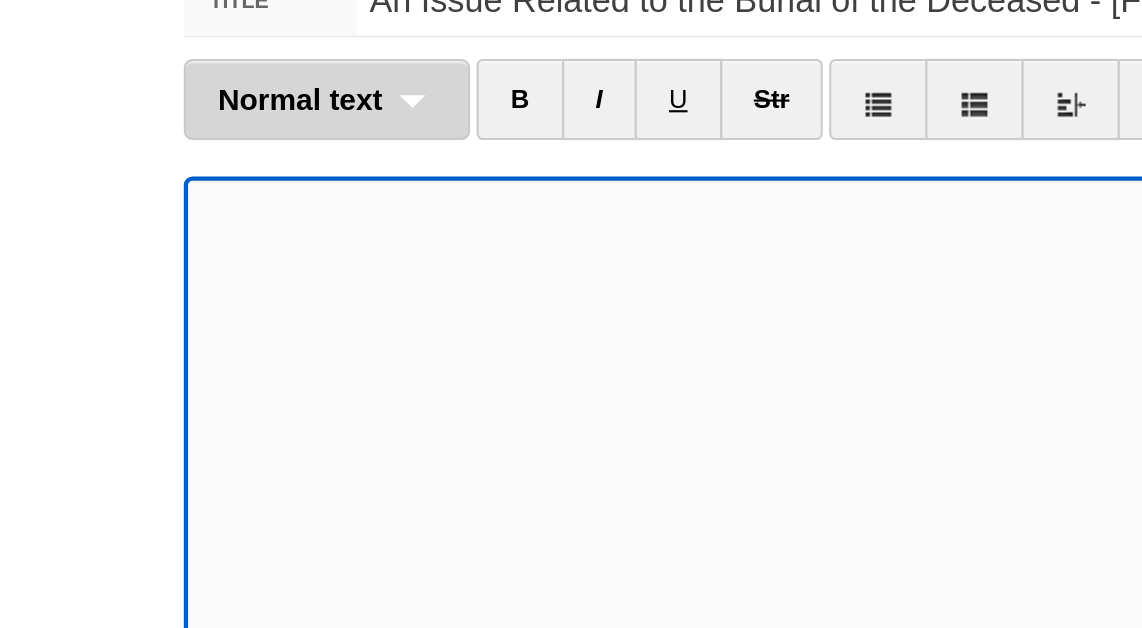 click on "Normal text" at bounding box center (140, 186) 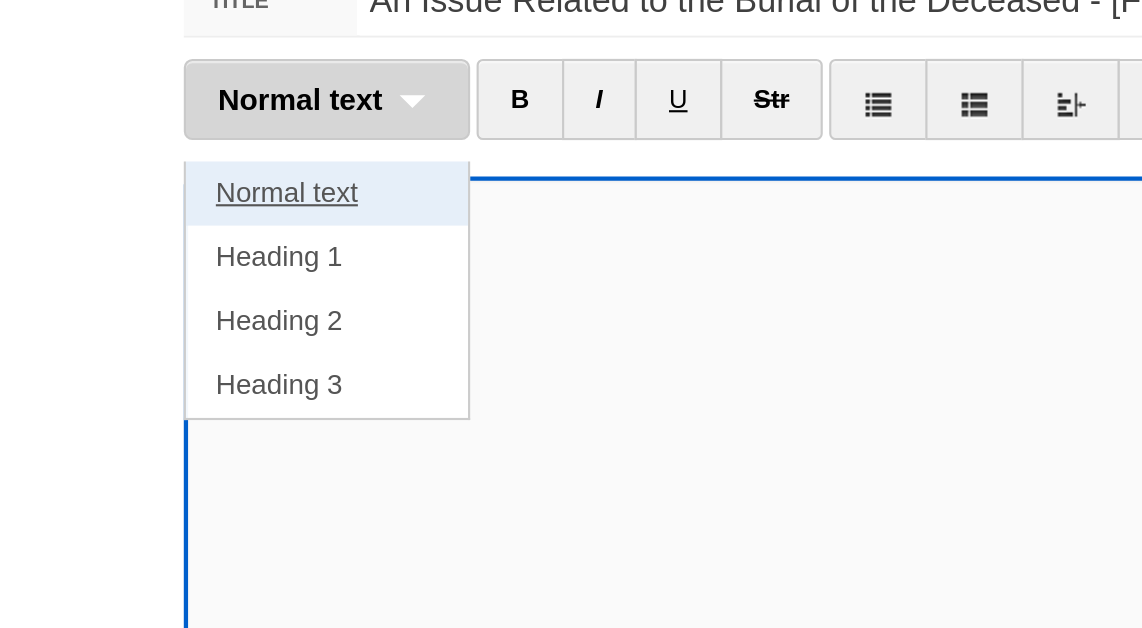 click on "Normal text" at bounding box center (153, 230) 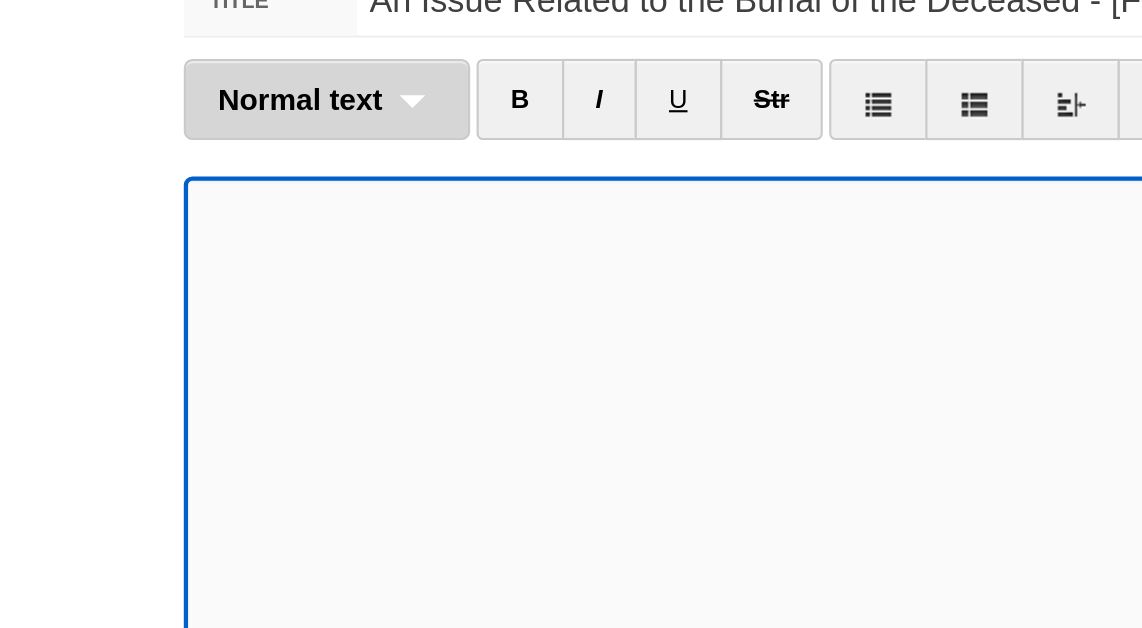 click on "Normal text
Normal text
Heading 1
Heading 2
Heading 3" at bounding box center (153, 186) 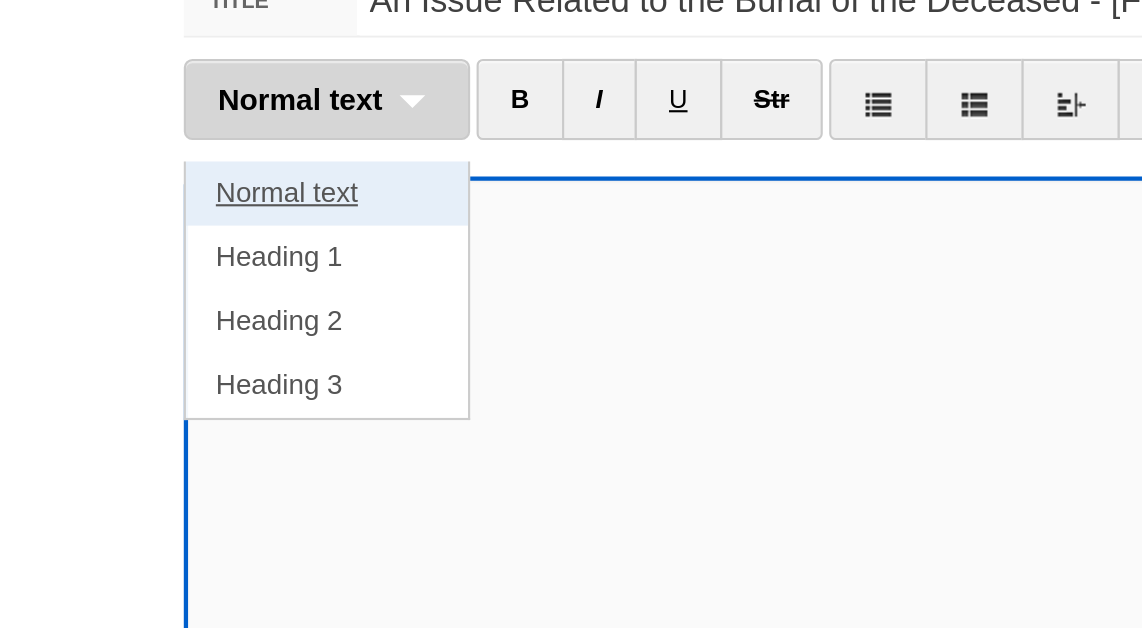 click on "Normal text" at bounding box center (153, 230) 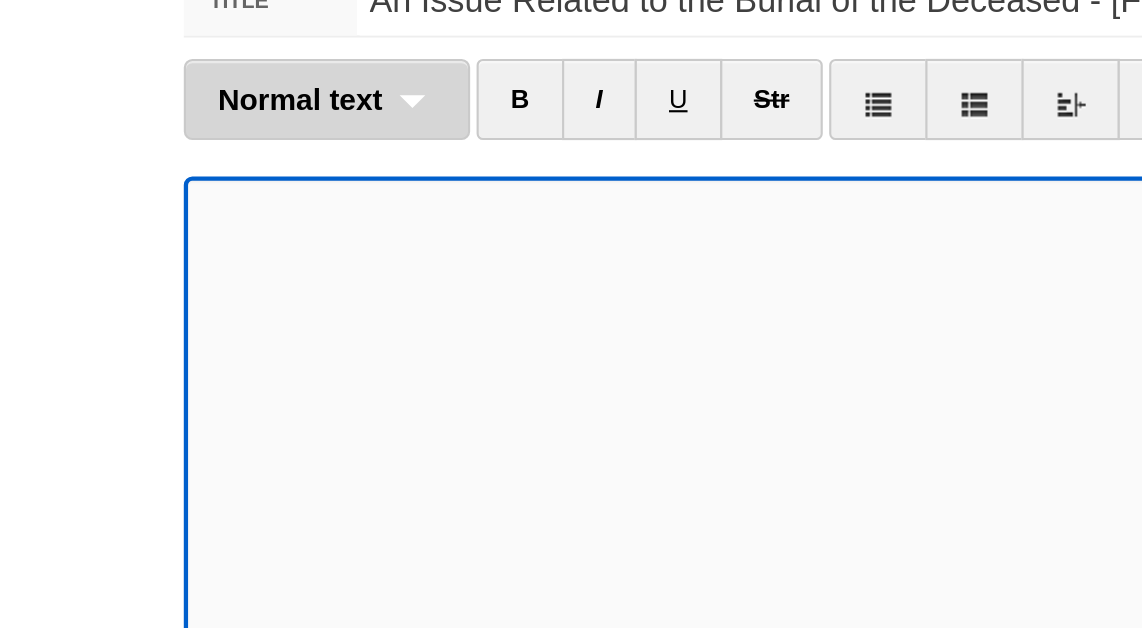 click on "Normal text
Normal text
Heading 1
Heading 2
Heading 3" at bounding box center (153, 186) 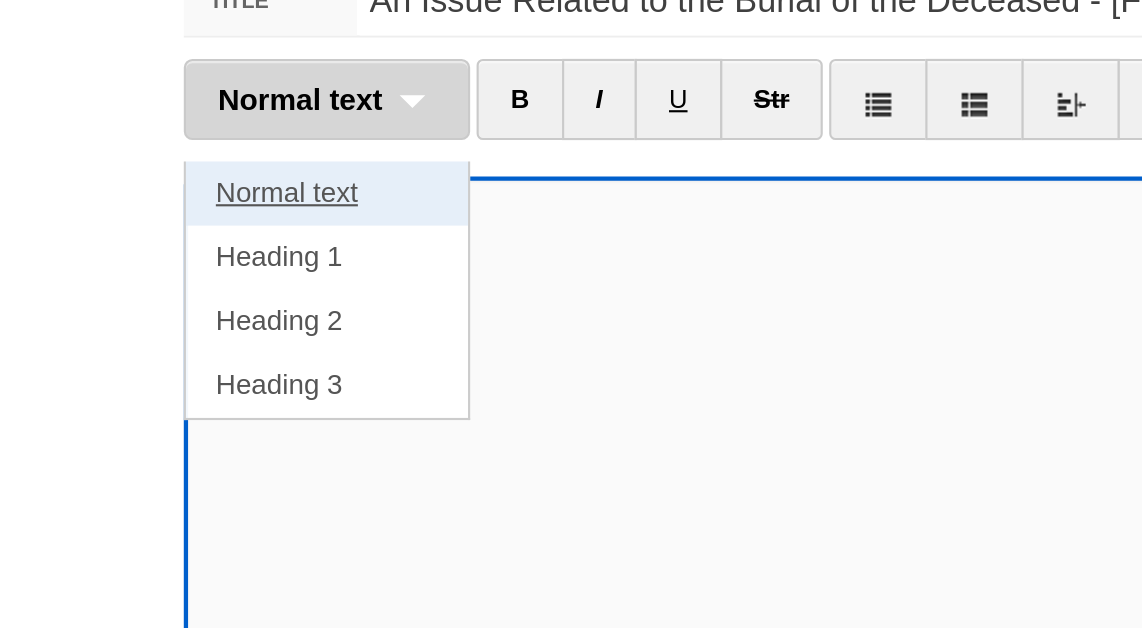 click on "Normal text" at bounding box center [153, 230] 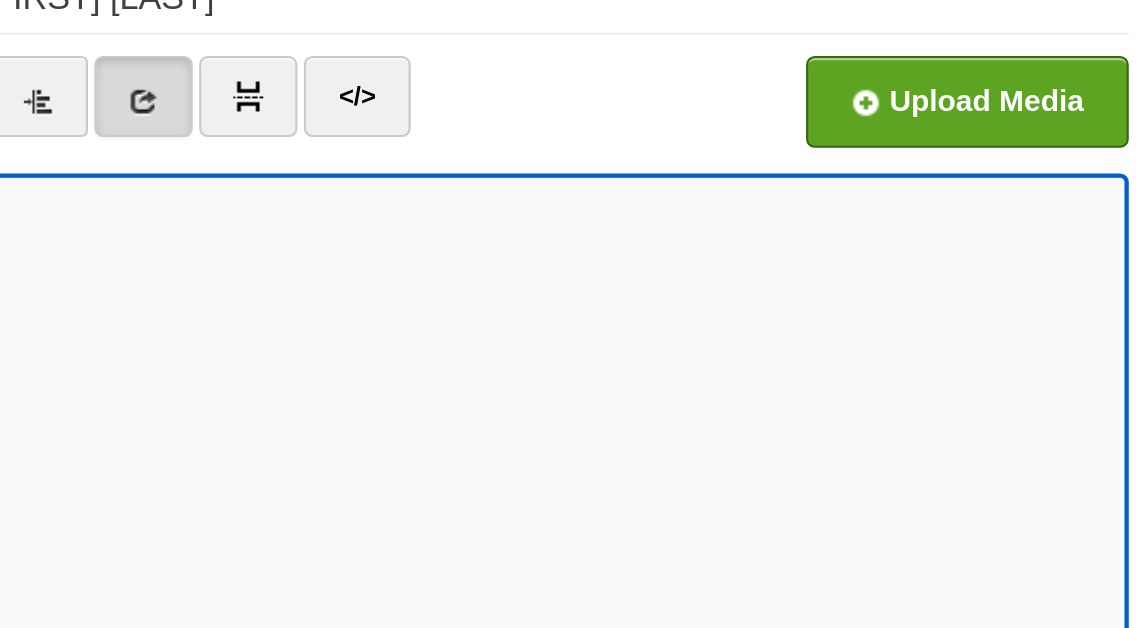scroll, scrollTop: 0, scrollLeft: 0, axis: both 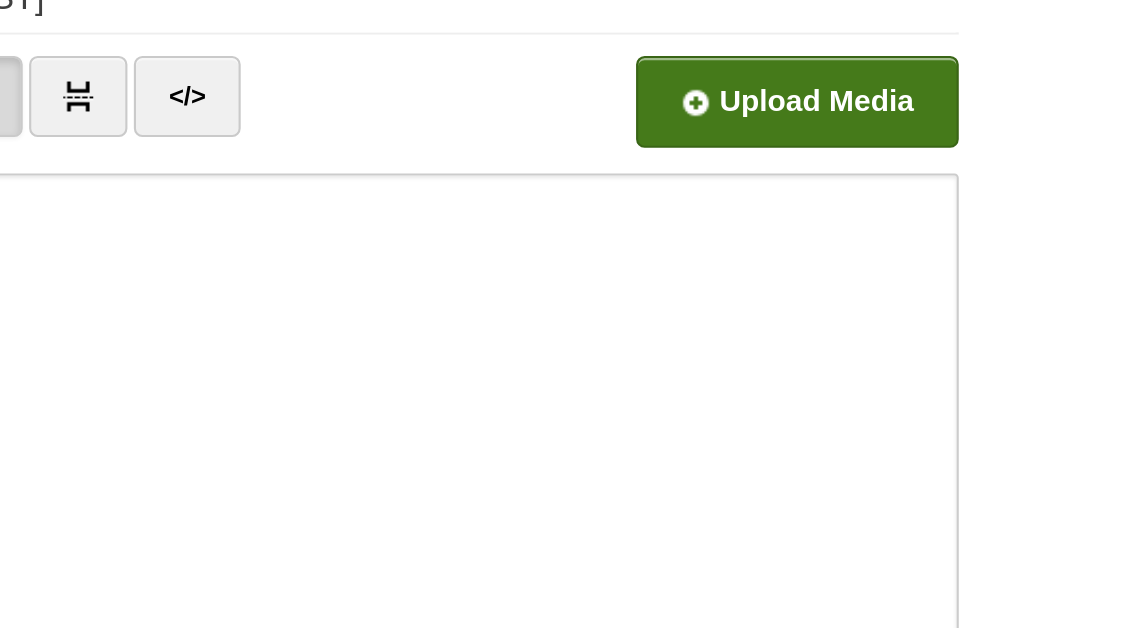 click at bounding box center (377, 194) 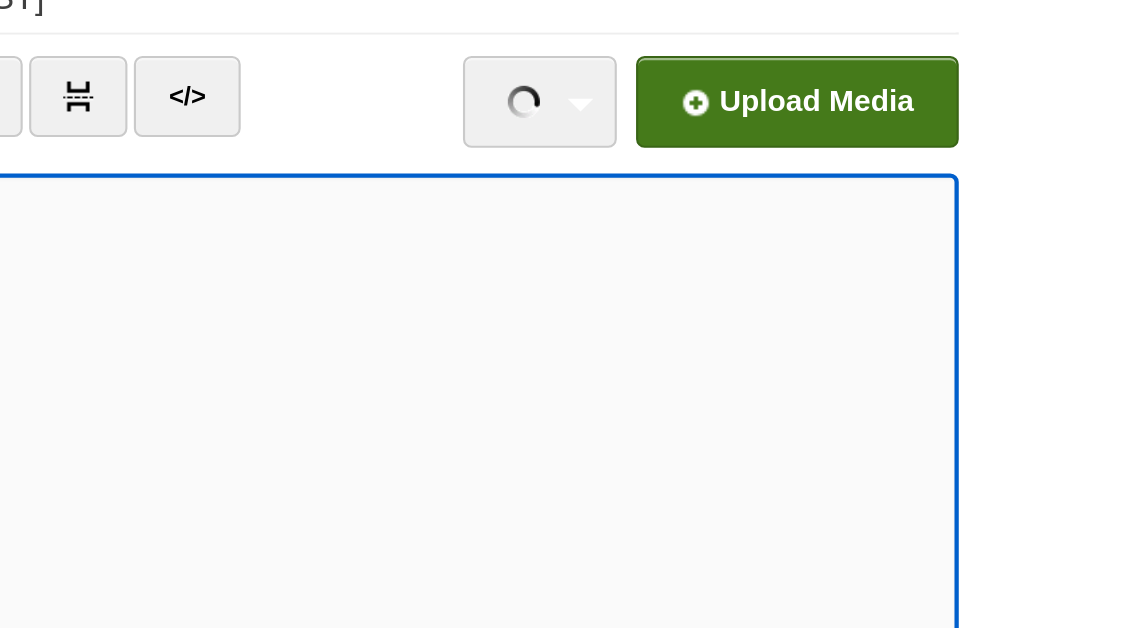 scroll, scrollTop: 0, scrollLeft: 0, axis: both 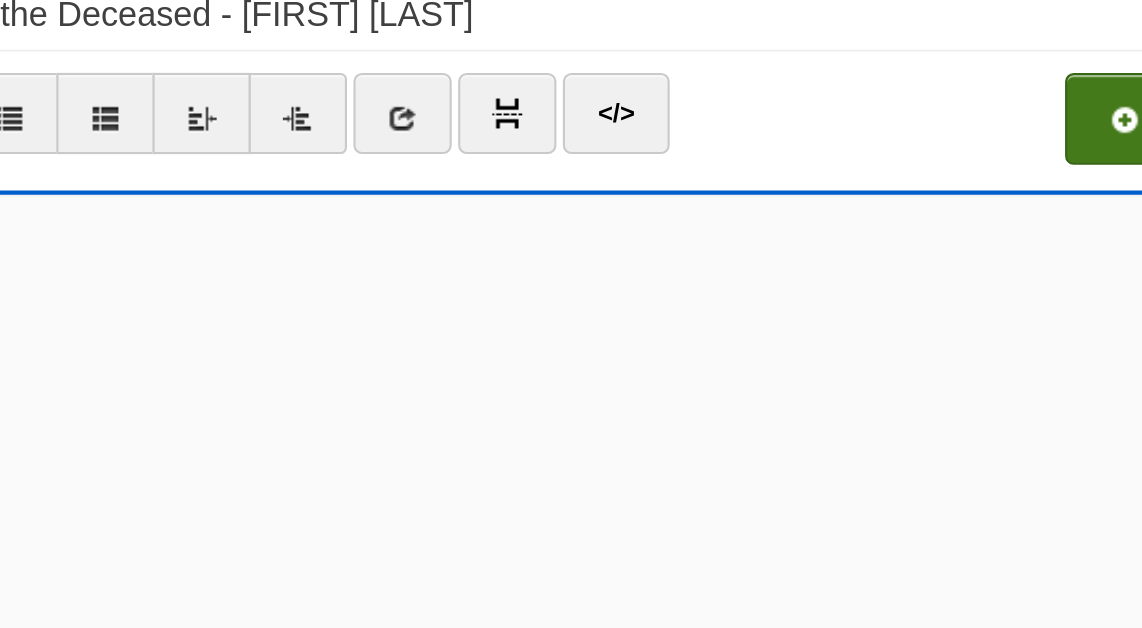 click at bounding box center [377, 194] 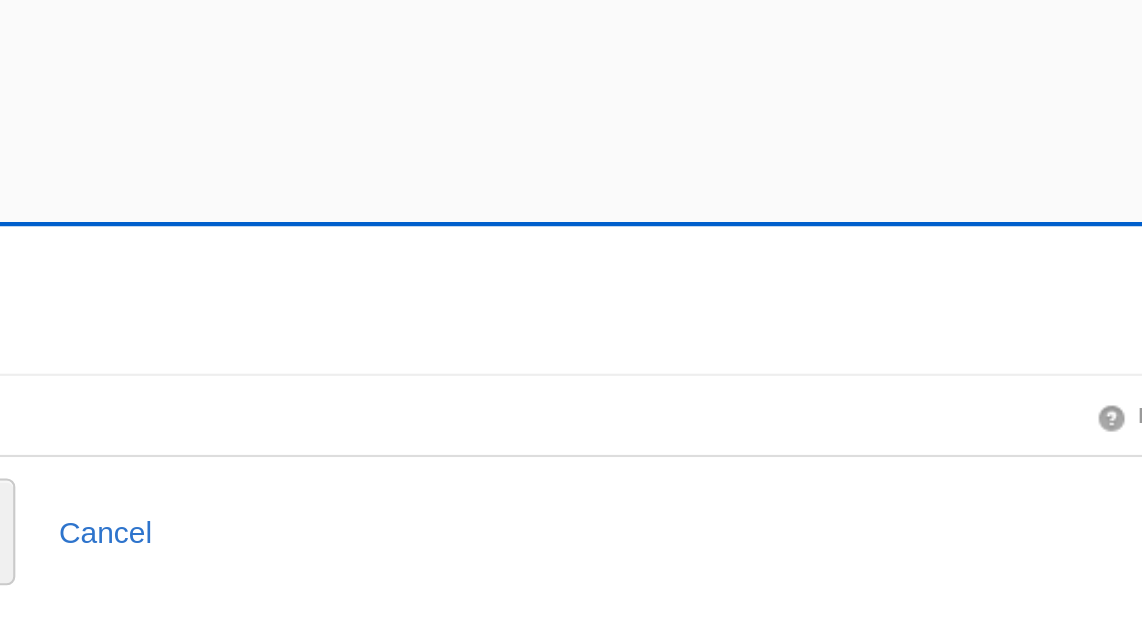 scroll, scrollTop: 315, scrollLeft: 0, axis: vertical 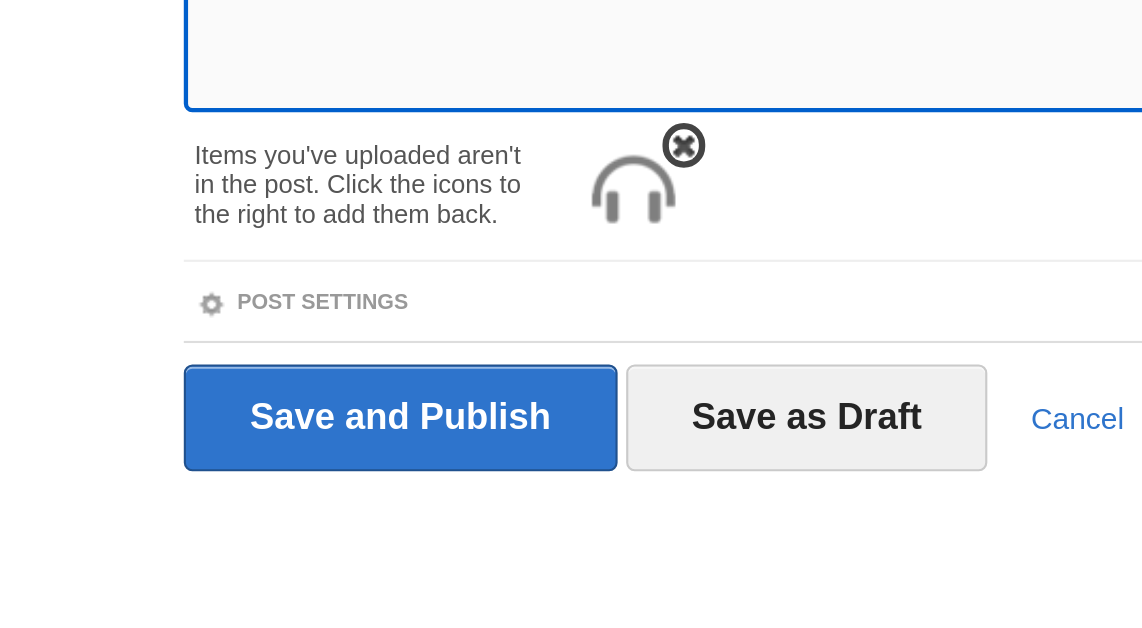 click at bounding box center (296, 424) 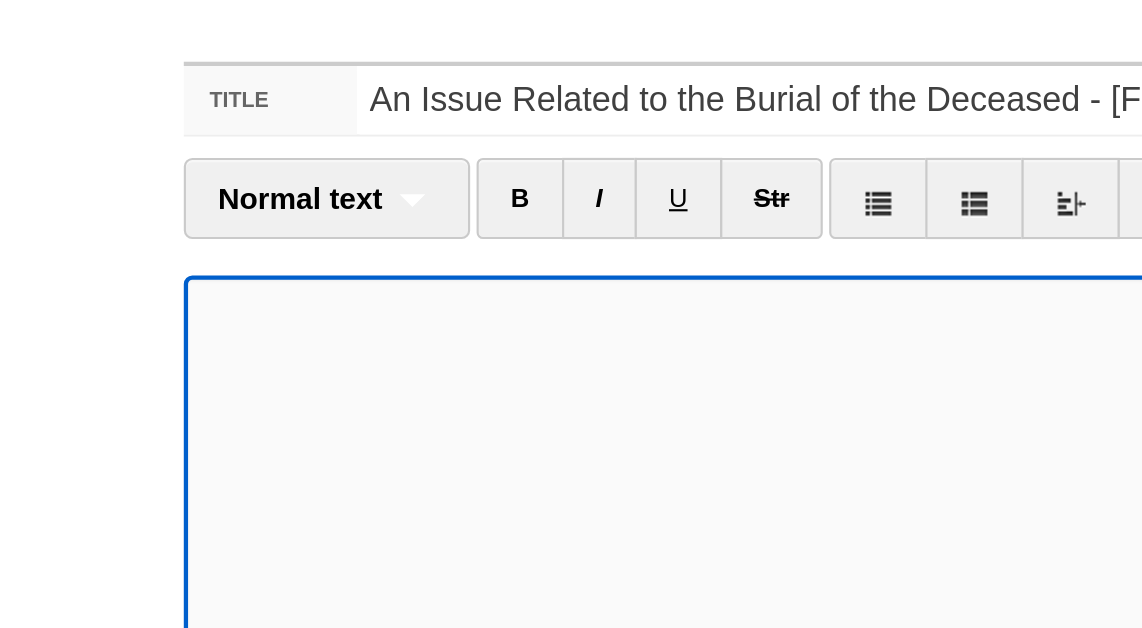 scroll, scrollTop: 32, scrollLeft: 0, axis: vertical 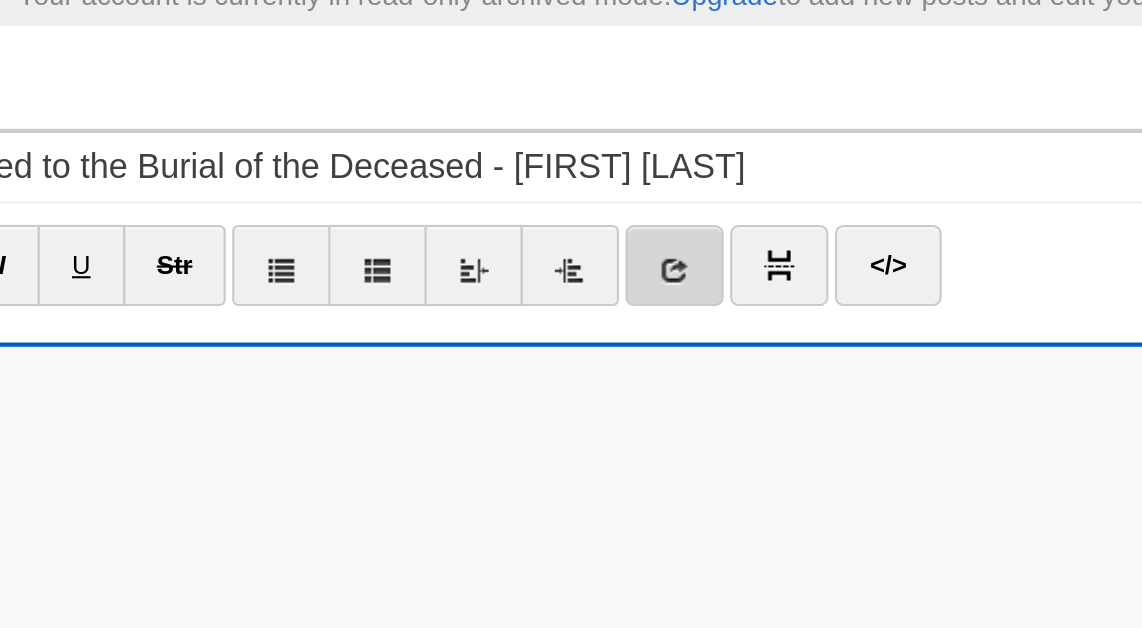 click at bounding box center (595, 156) 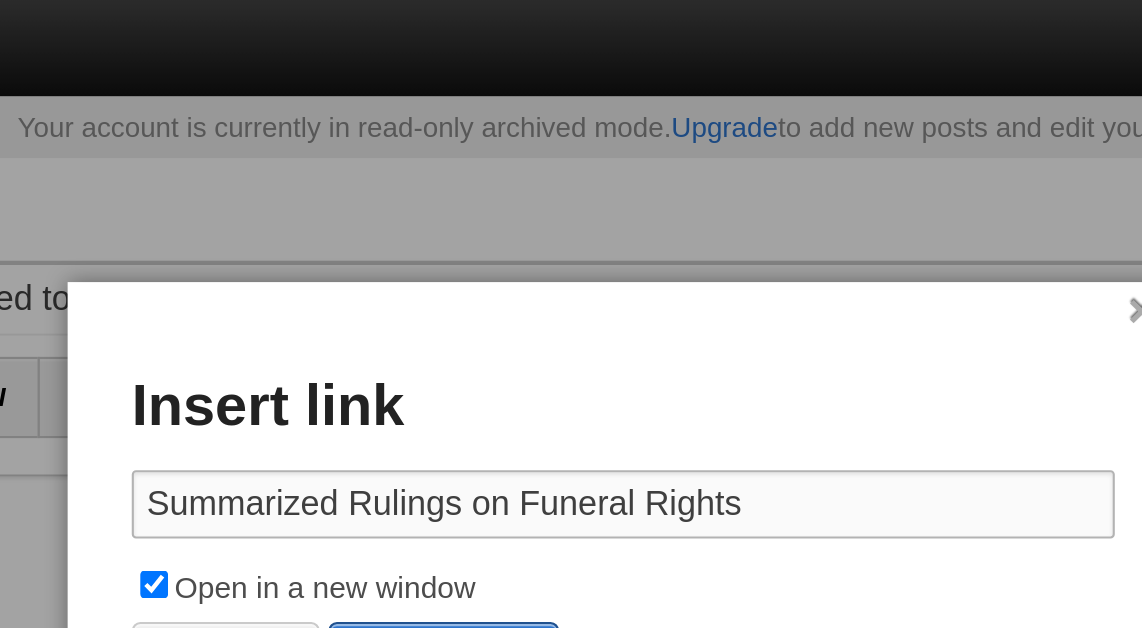 paste on "https://soundcloud.com/germantown-masjid/sets/summarized-rulings-on-funeral-r" 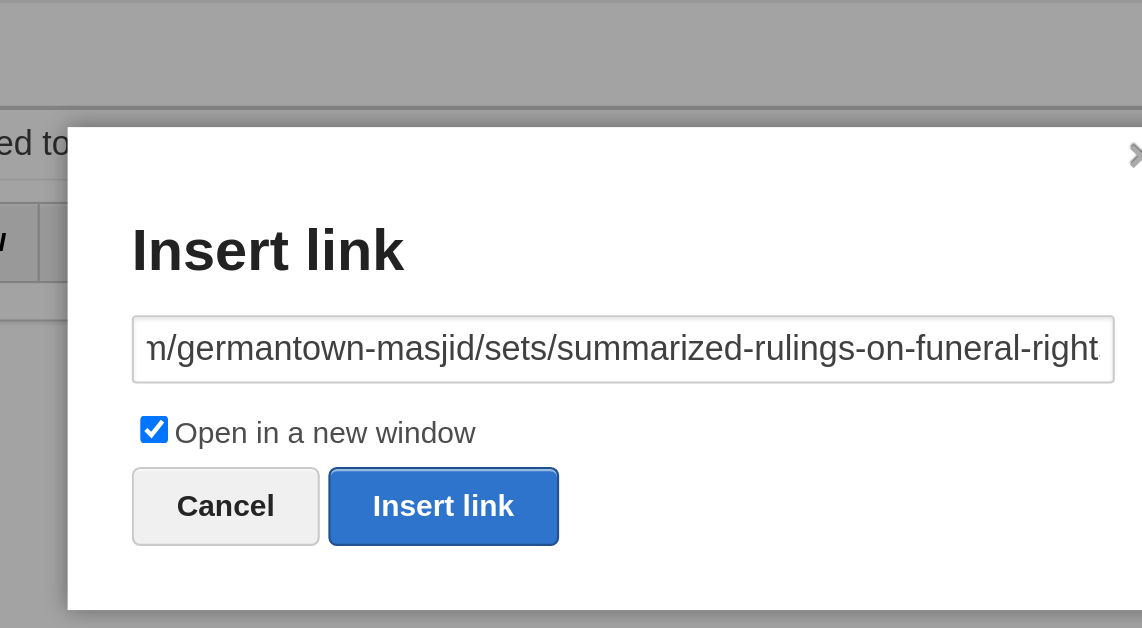 scroll, scrollTop: 0, scrollLeft: 0, axis: both 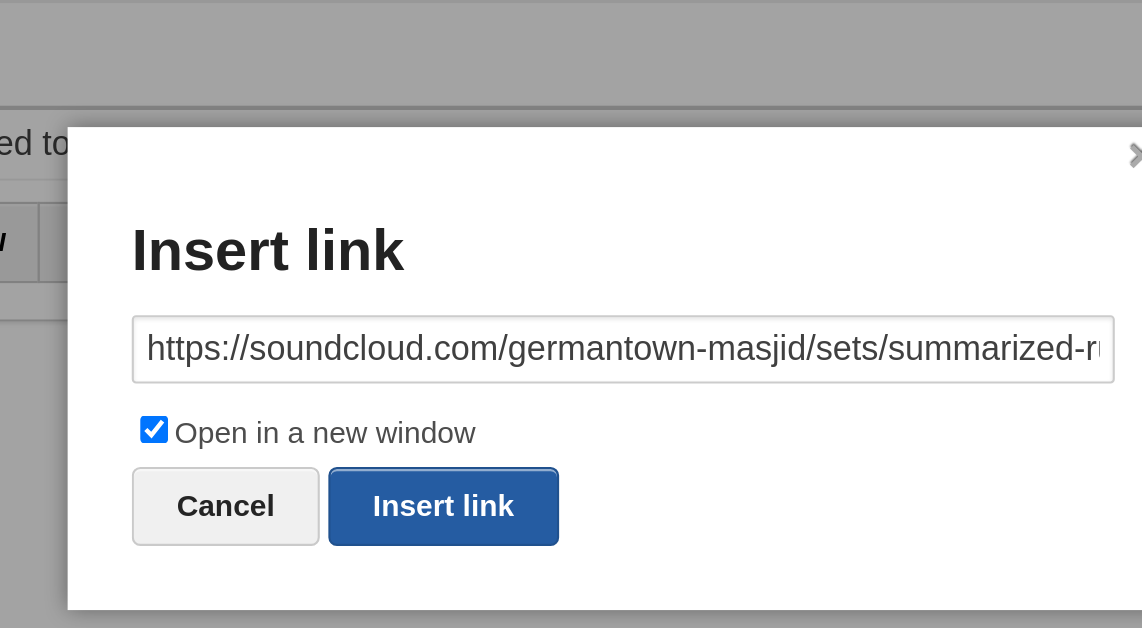 click on "Insert link" at bounding box center (487, 309) 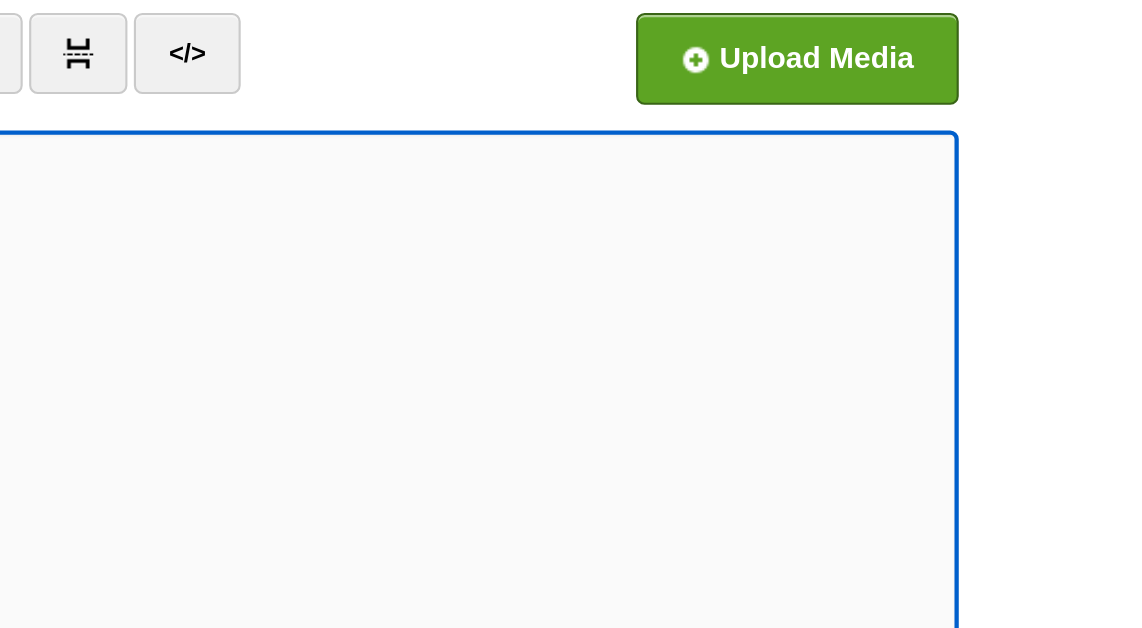 scroll, scrollTop: 30, scrollLeft: 0, axis: vertical 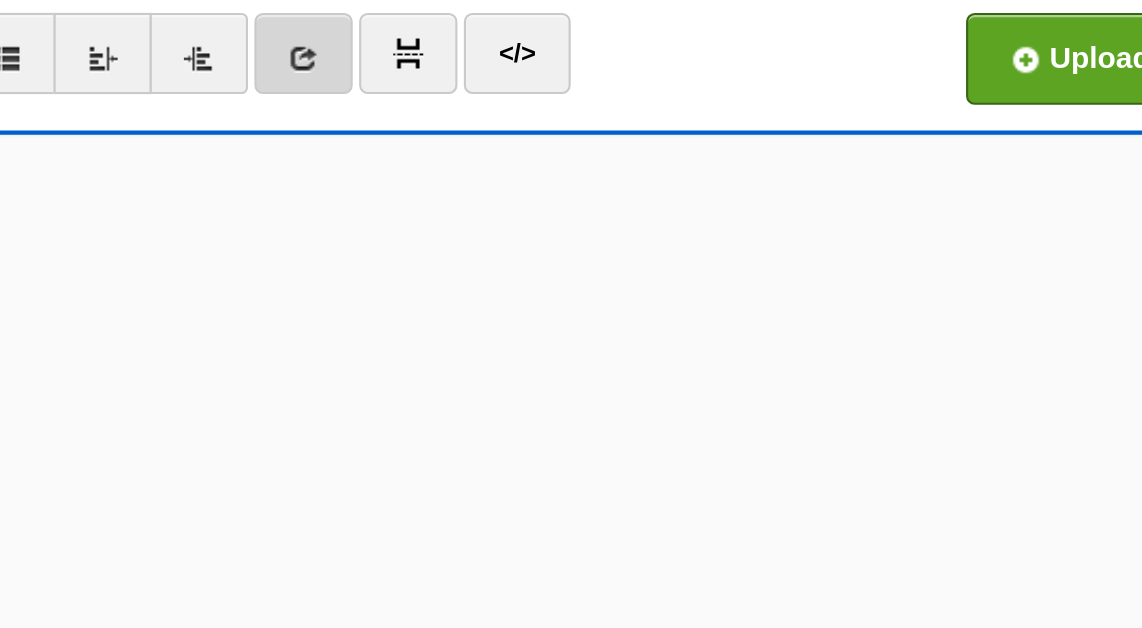 click at bounding box center [595, 156] 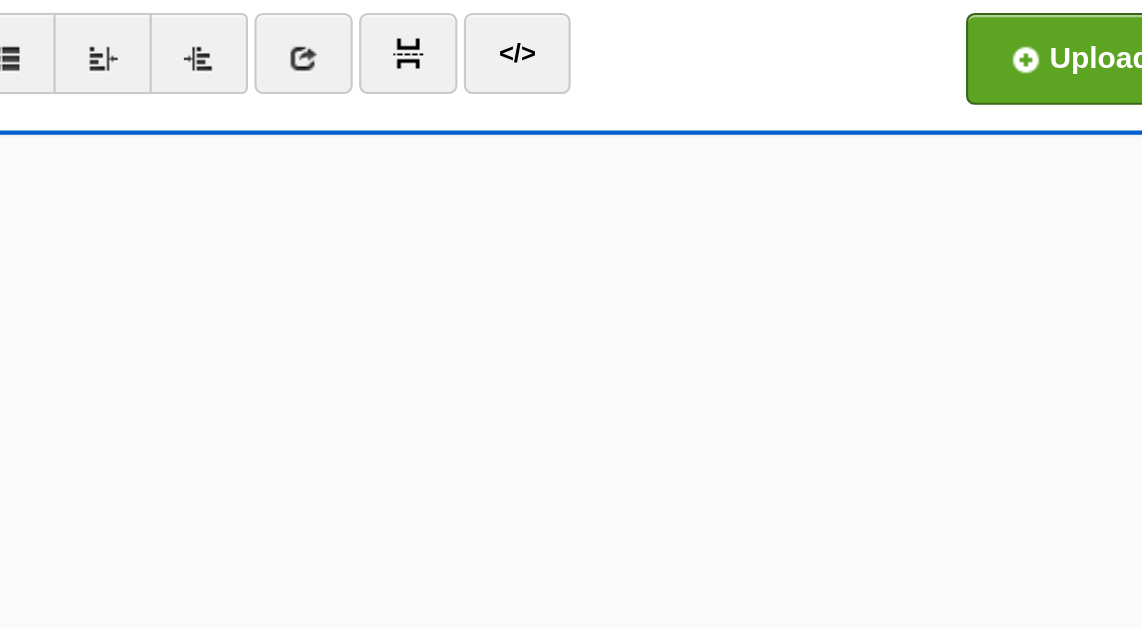 scroll, scrollTop: 0, scrollLeft: 0, axis: both 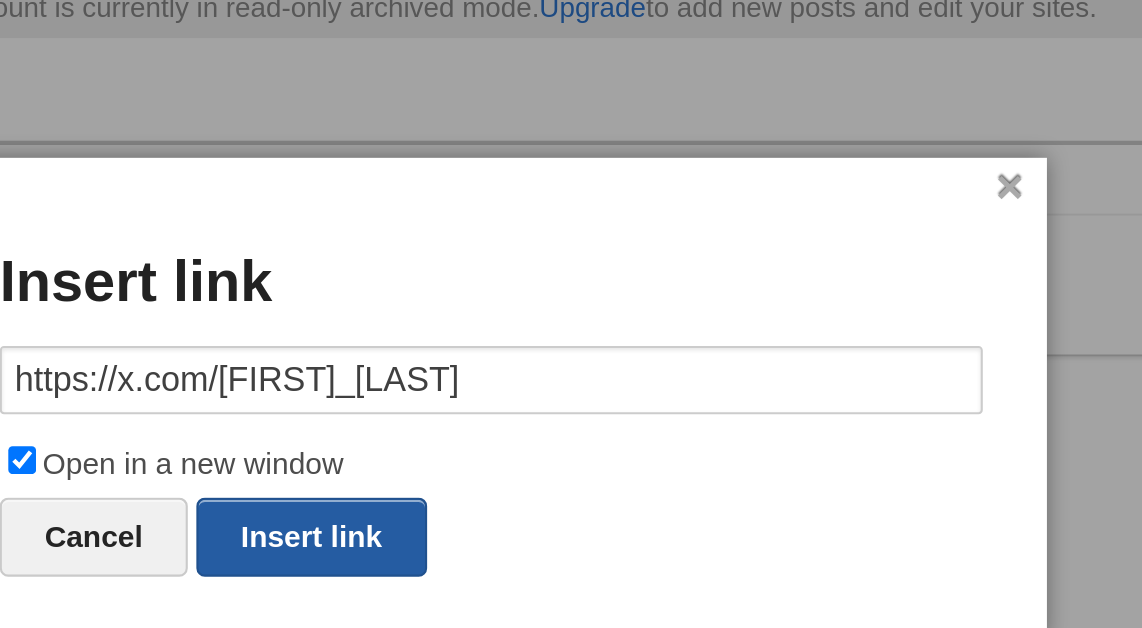 click on "Insert link" at bounding box center [487, 307] 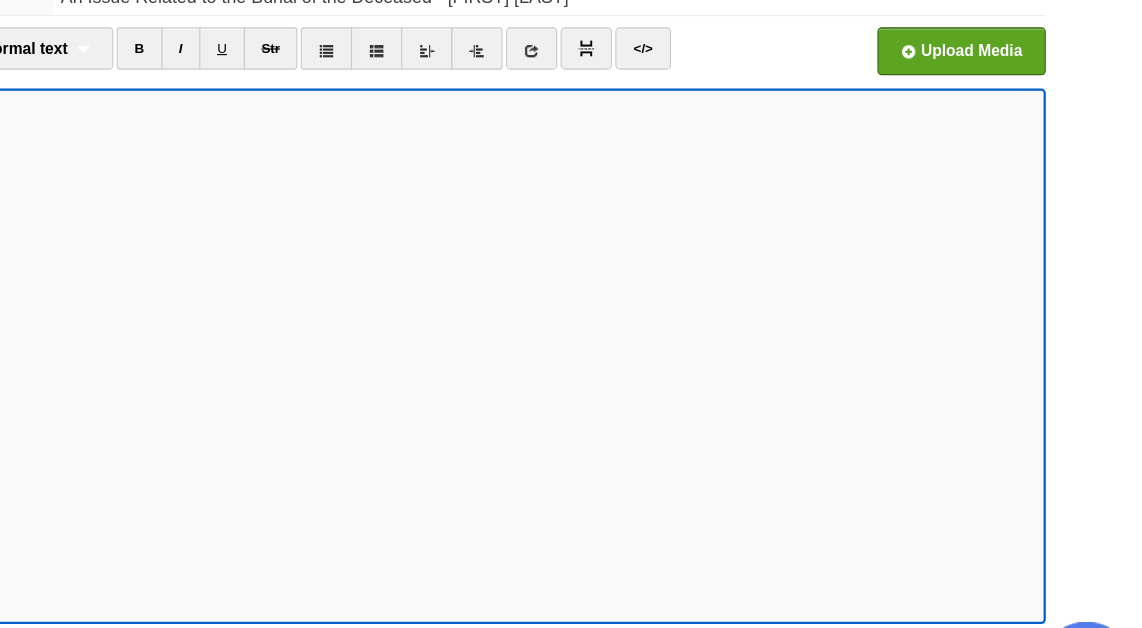 scroll, scrollTop: 125, scrollLeft: 0, axis: vertical 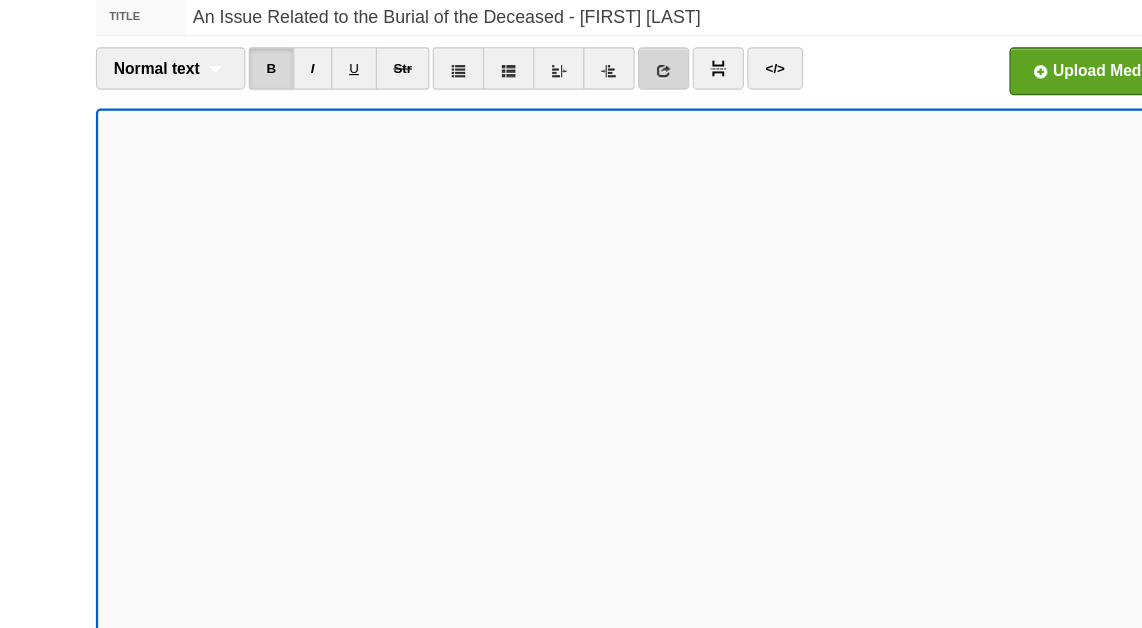 click at bounding box center [595, 63] 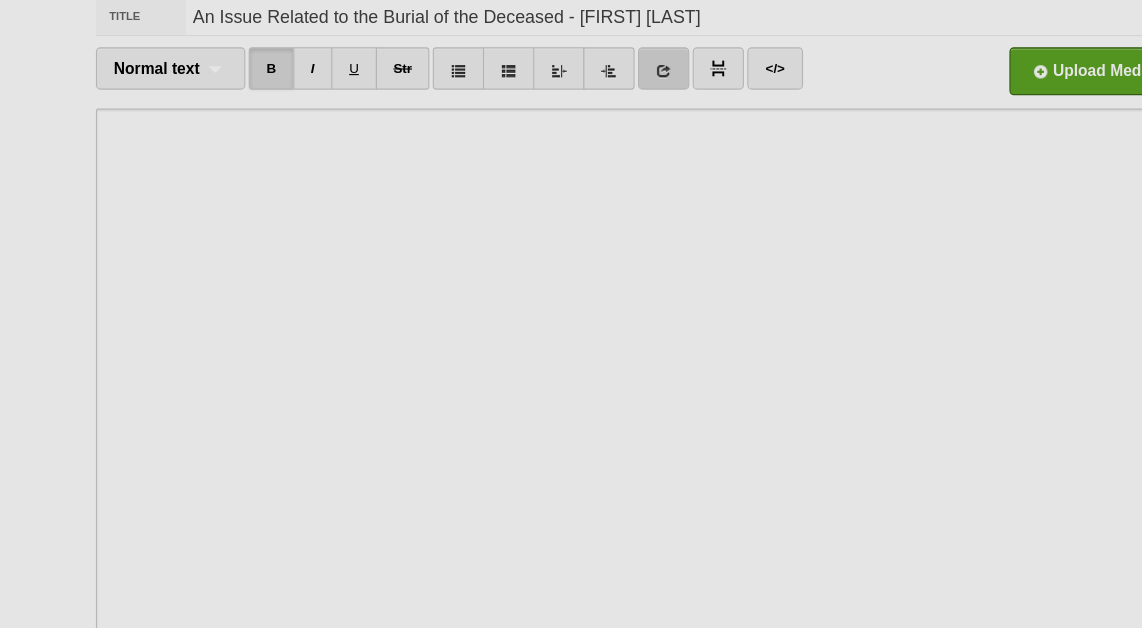 scroll, scrollTop: 0, scrollLeft: 0, axis: both 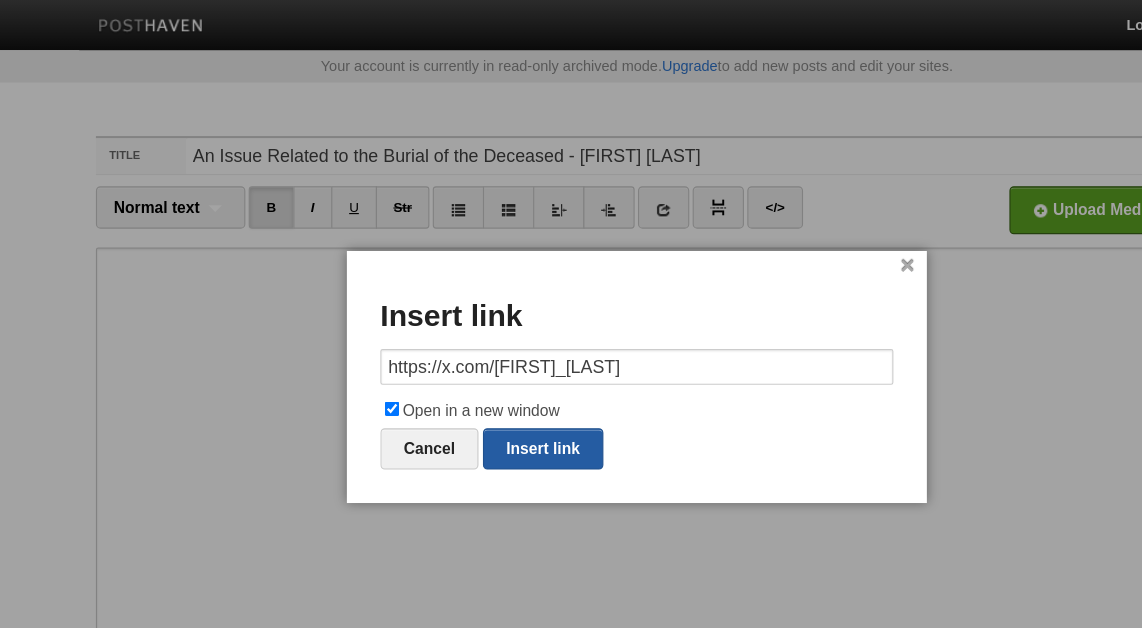 click on "Insert link" at bounding box center (487, 402) 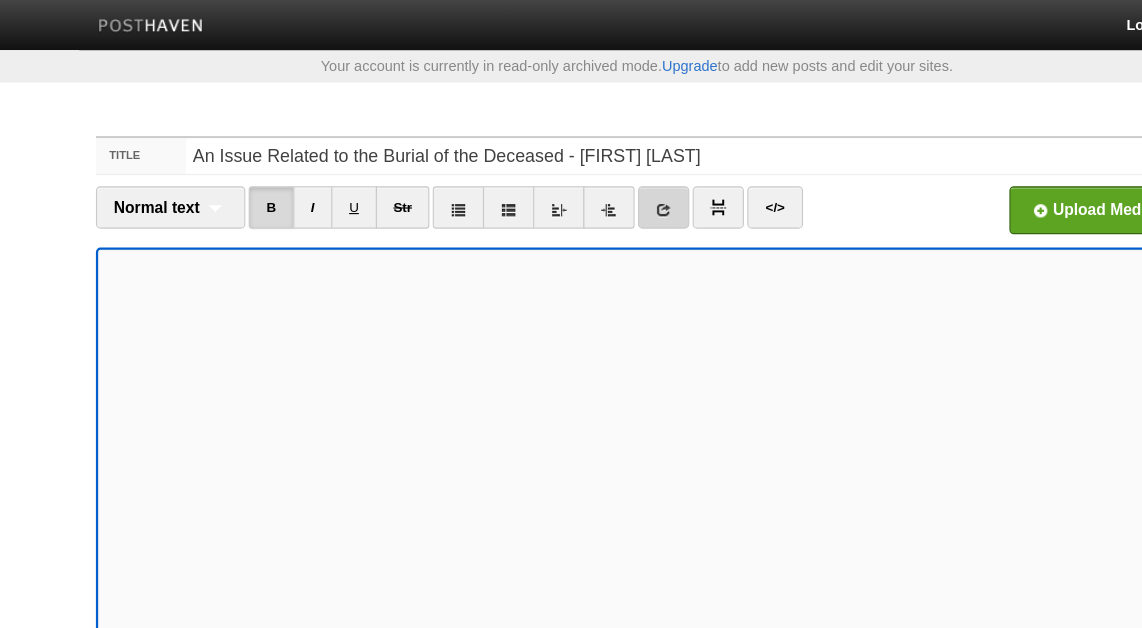 click at bounding box center [595, 186] 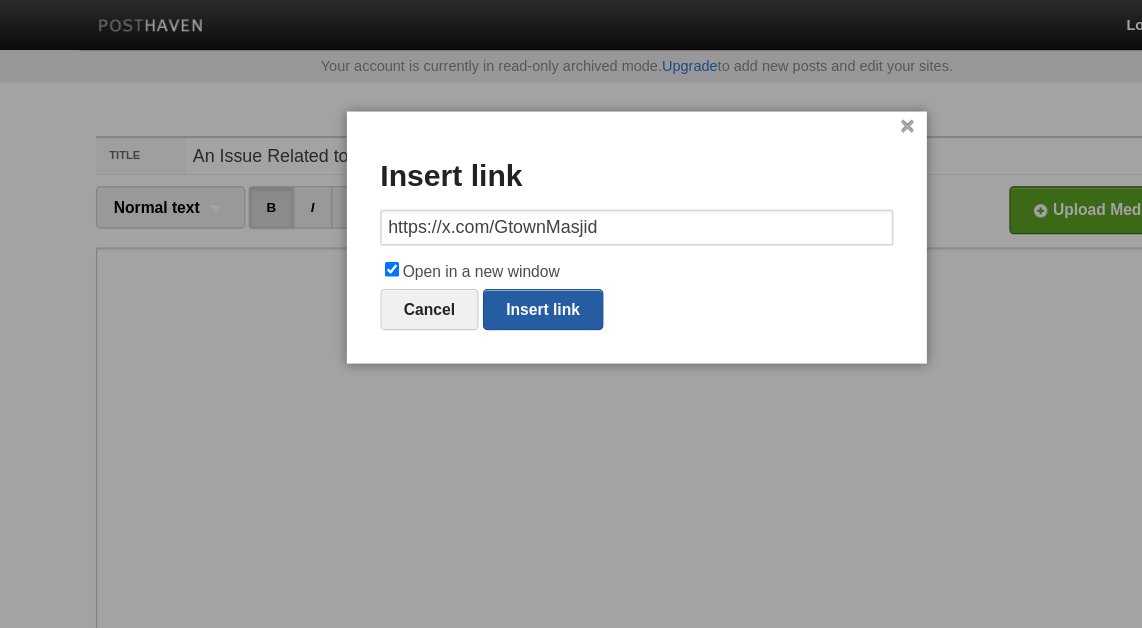 click on "Insert link" at bounding box center (487, 277) 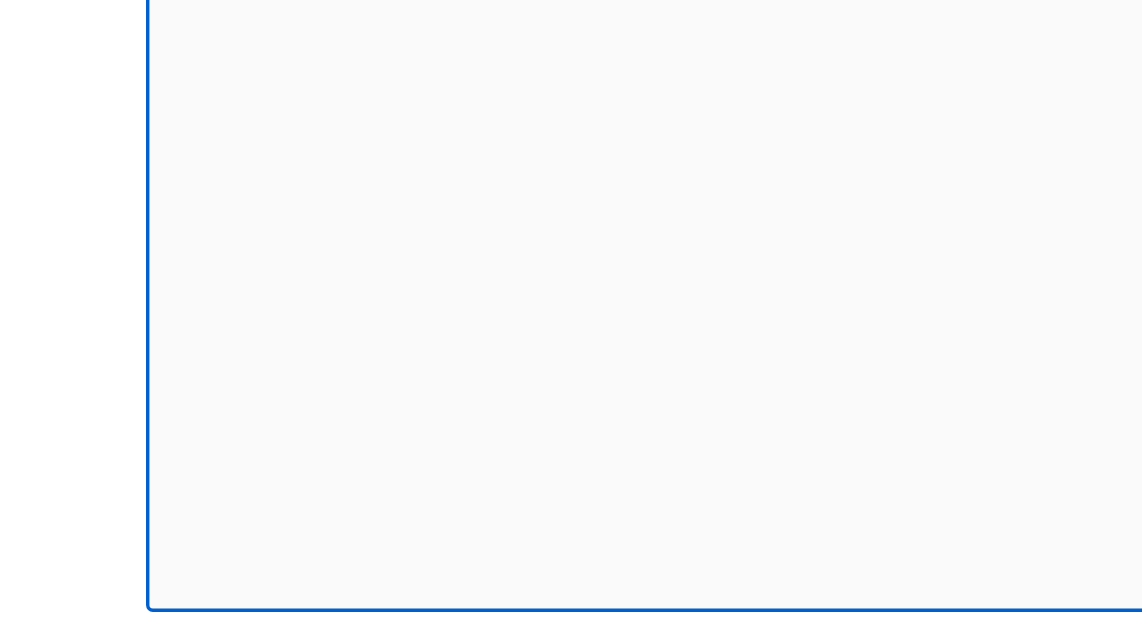 scroll, scrollTop: 245, scrollLeft: 0, axis: vertical 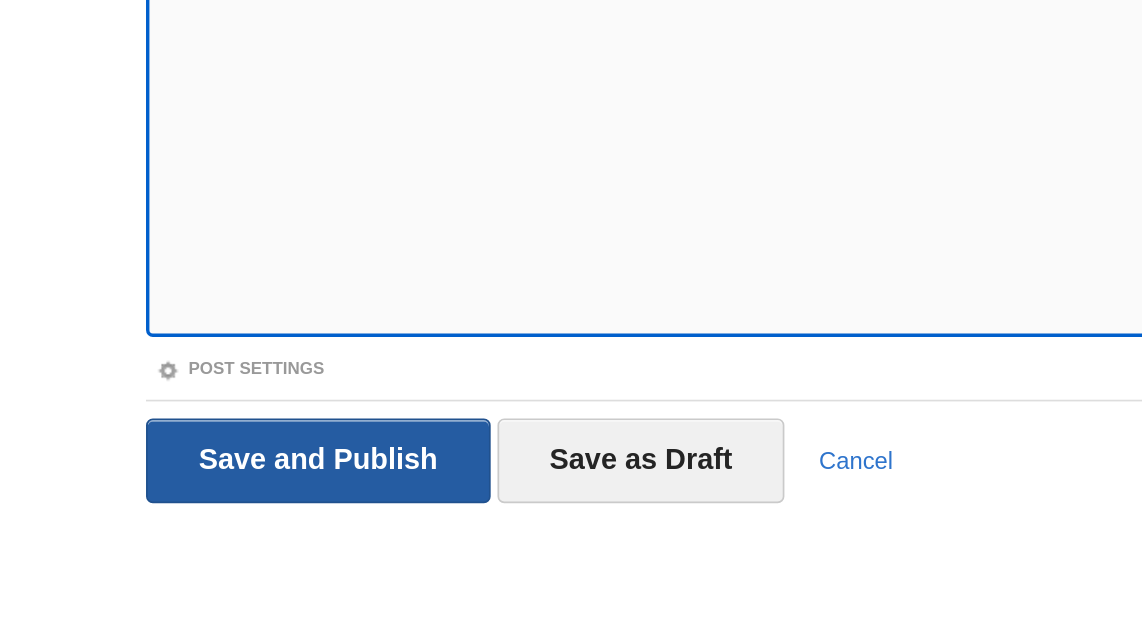 click on "Save and Publish" at bounding box center [187, 530] 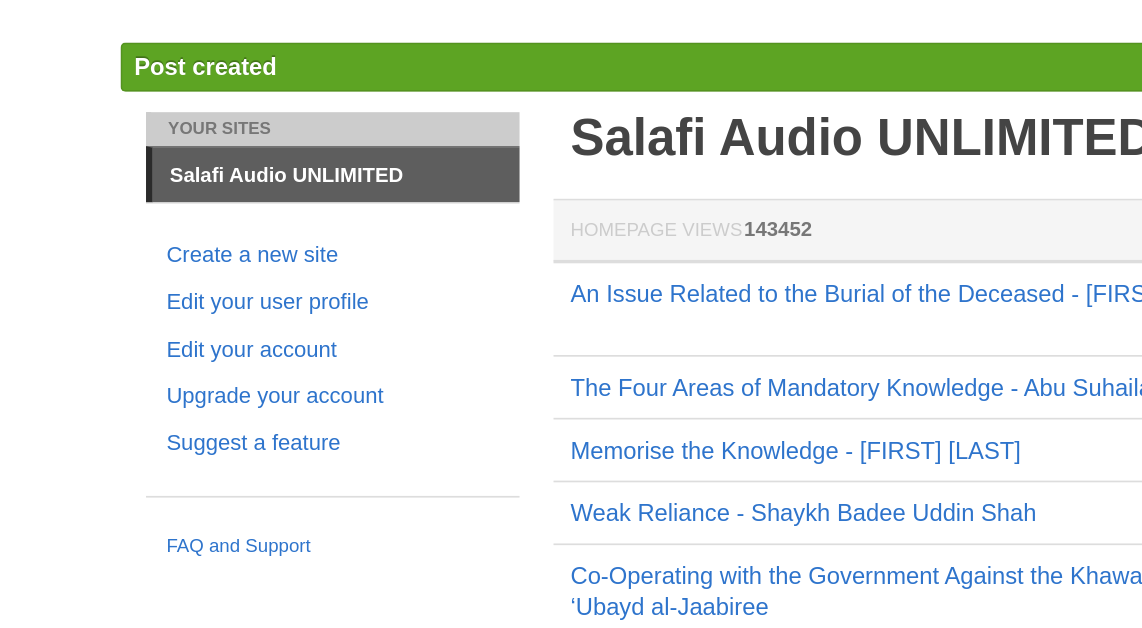 scroll, scrollTop: 72, scrollLeft: 0, axis: vertical 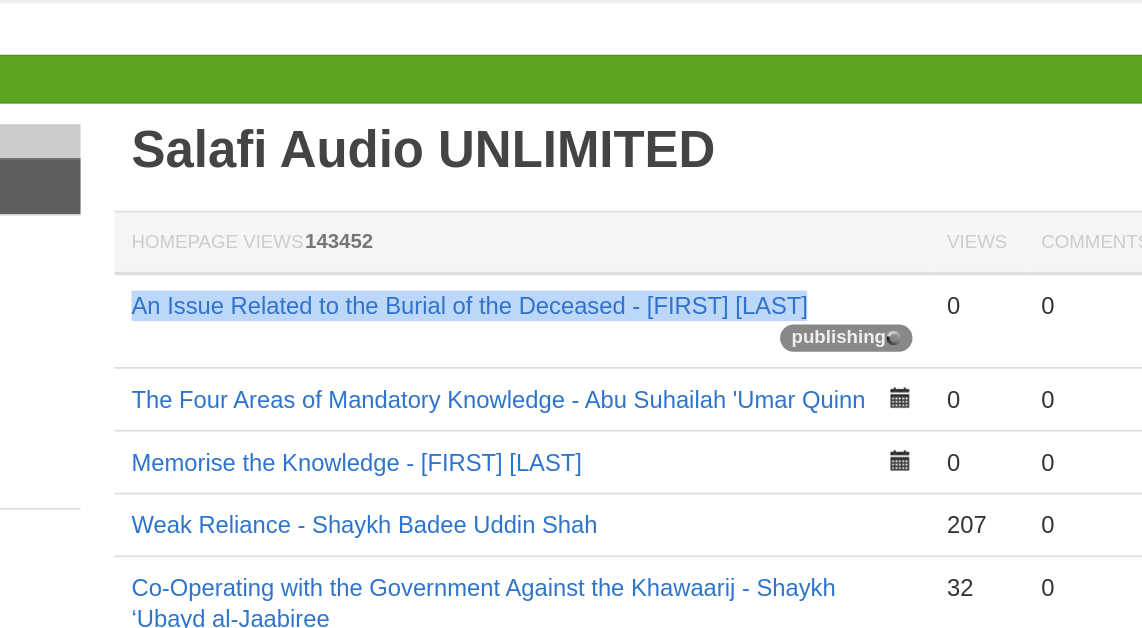copy on "An Issue Related to the Burial of the Deceased - [FIRST] [LAST]" 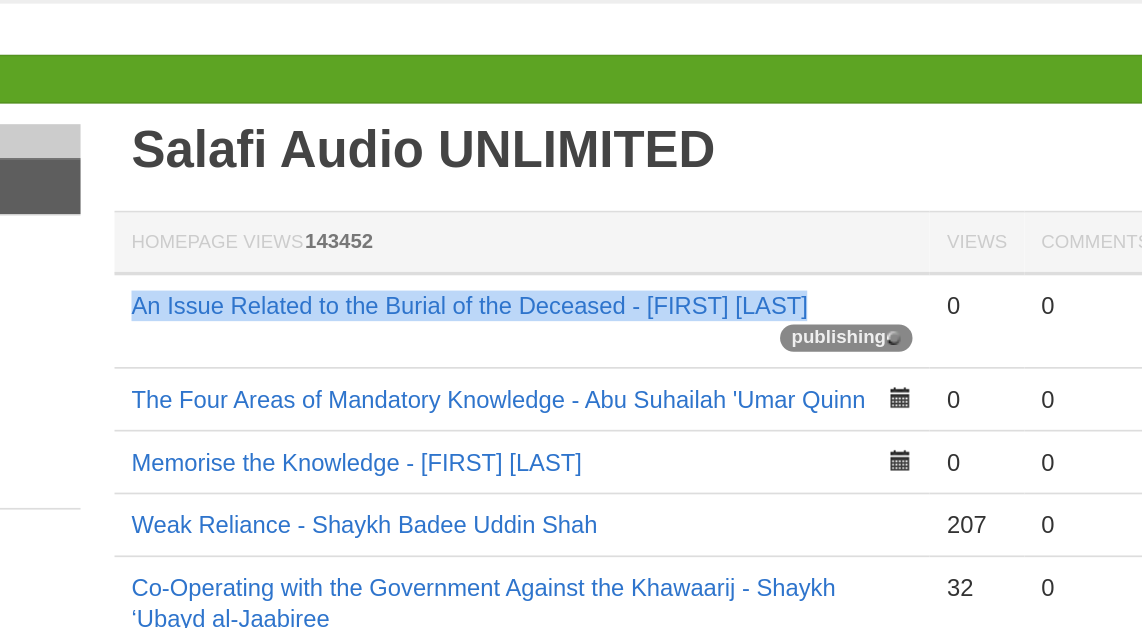 drag, startPoint x: 754, startPoint y: 174, endPoint x: 327, endPoint y: 181, distance: 427.05737 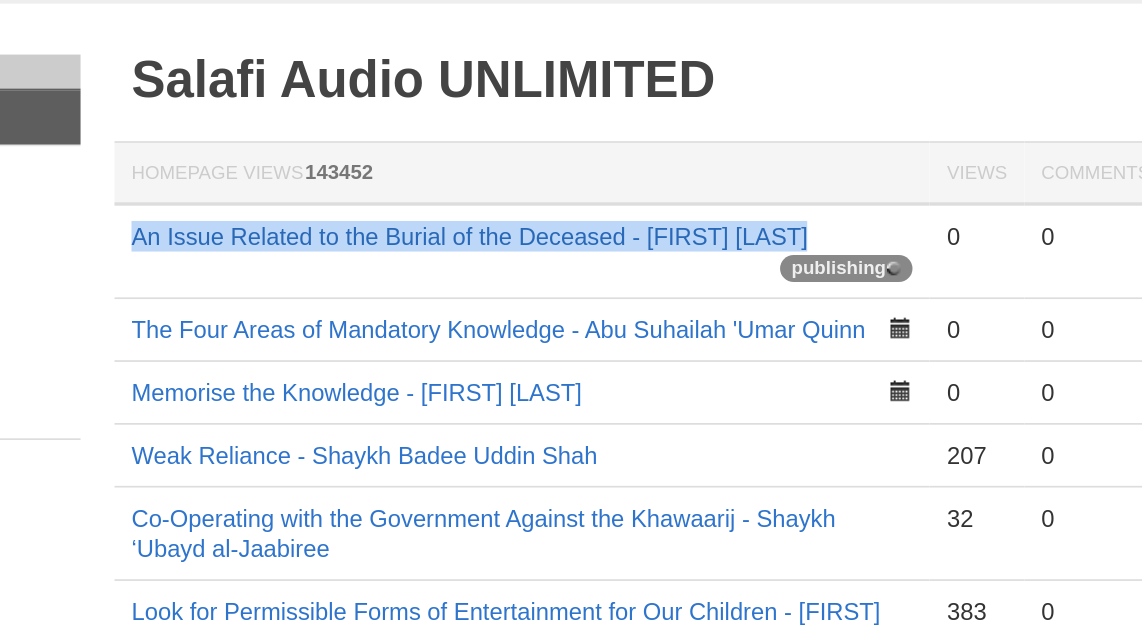 click on "An Issue Related to the Burial of the Deceased - [FIRST] [LAST]" at bounding box center [535, 139] 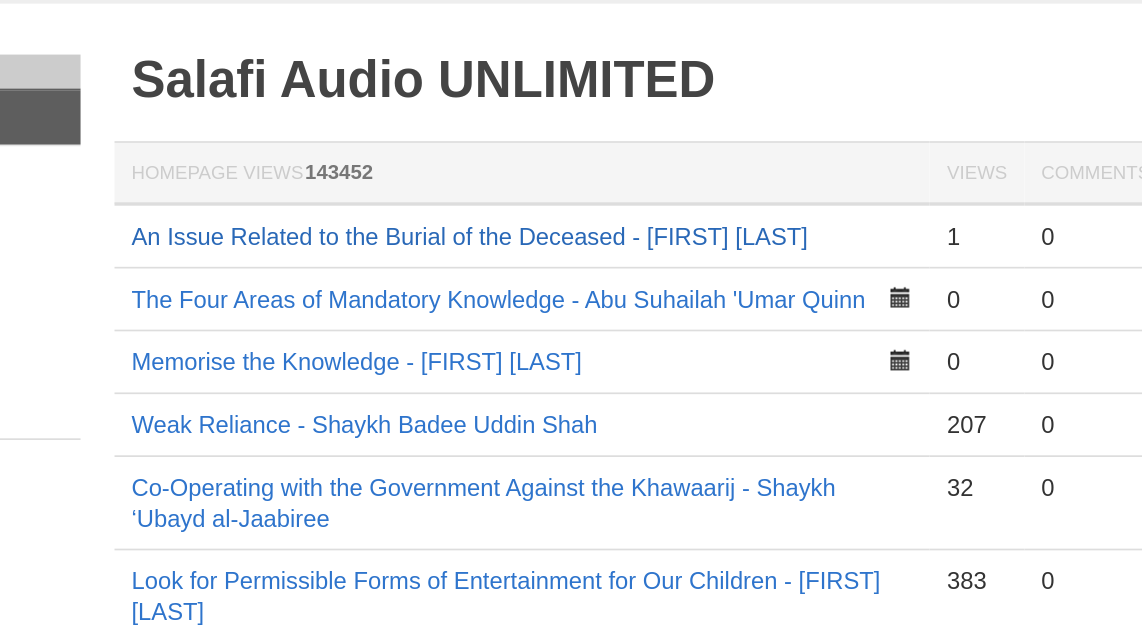click on "An Issue Related to the Burial of the Deceased - [FIRST] [LAST]" at bounding box center [535, 139] 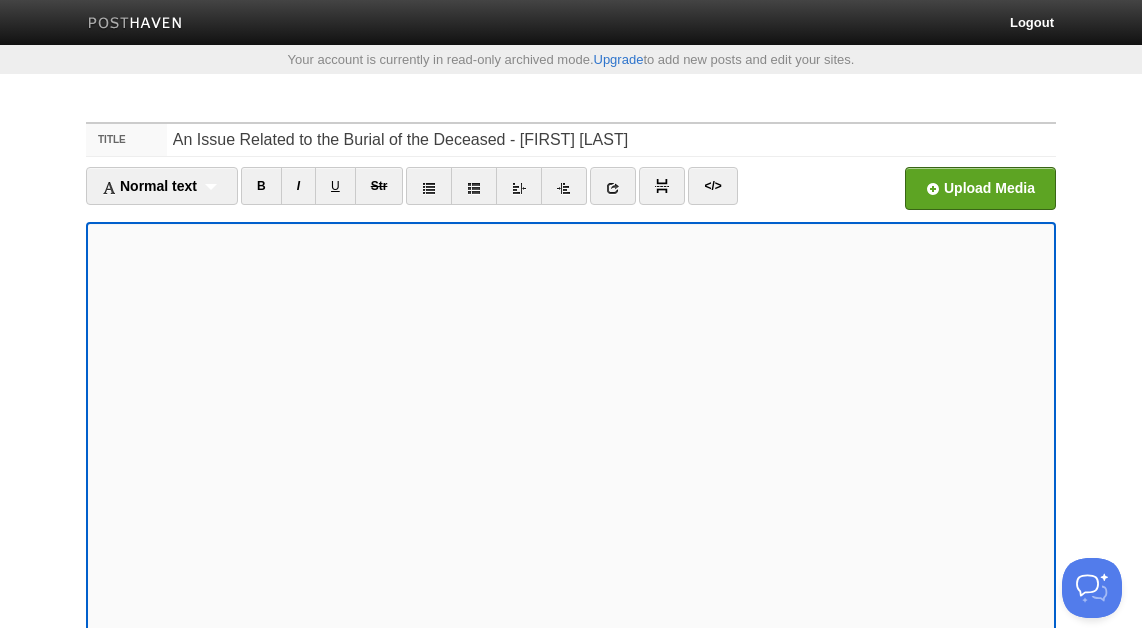 scroll, scrollTop: 0, scrollLeft: 0, axis: both 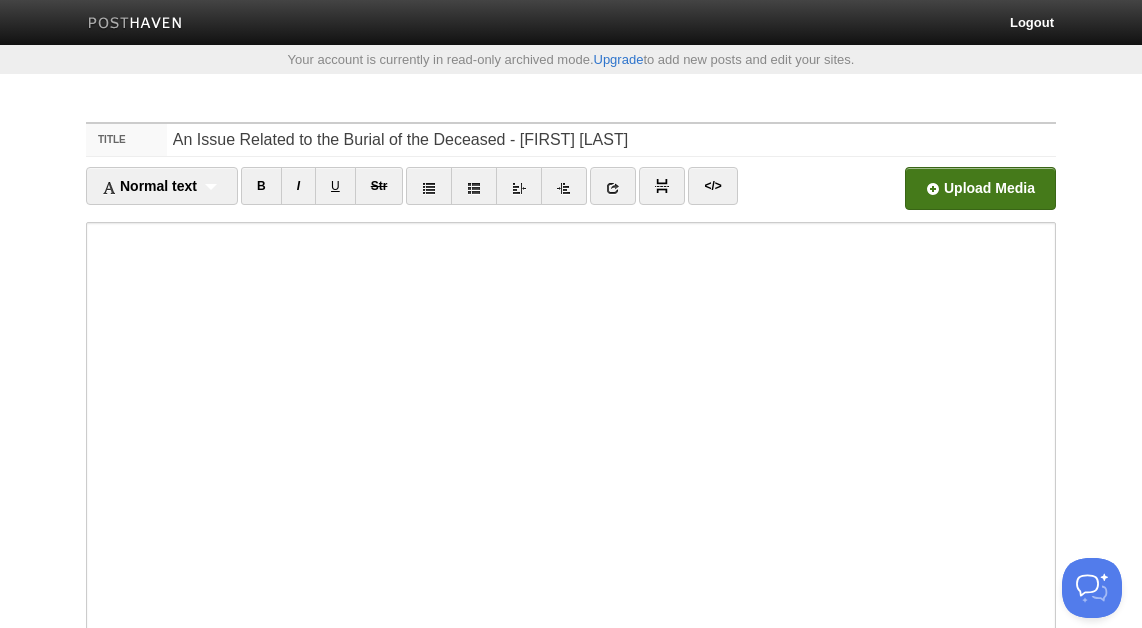 click at bounding box center (377, 194) 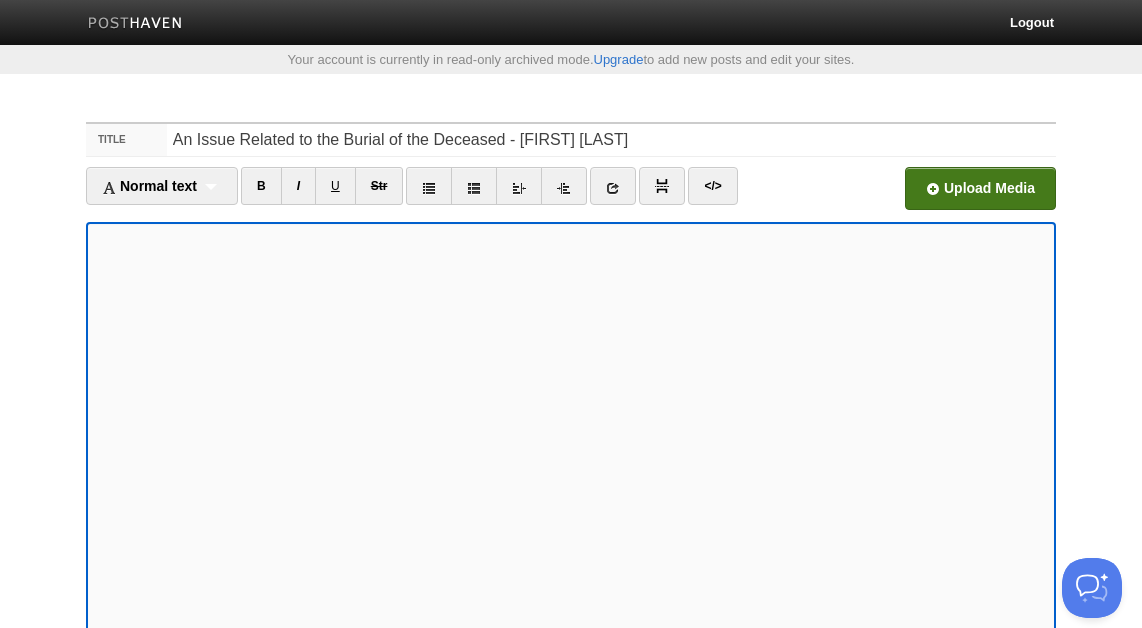 scroll, scrollTop: 315, scrollLeft: 0, axis: vertical 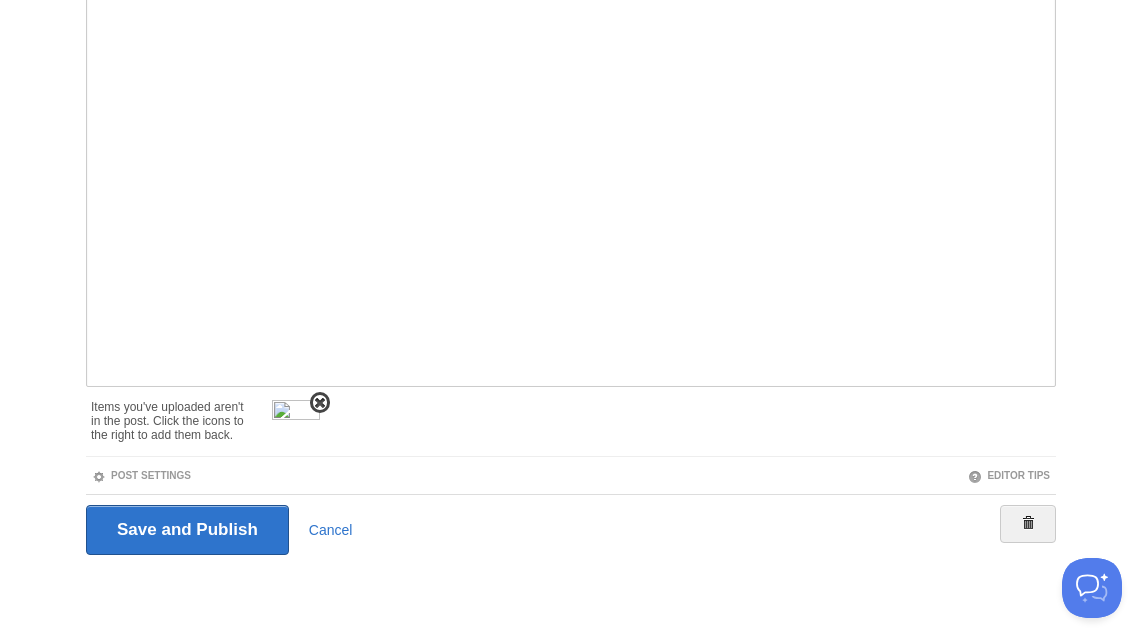 click at bounding box center (320, 403) 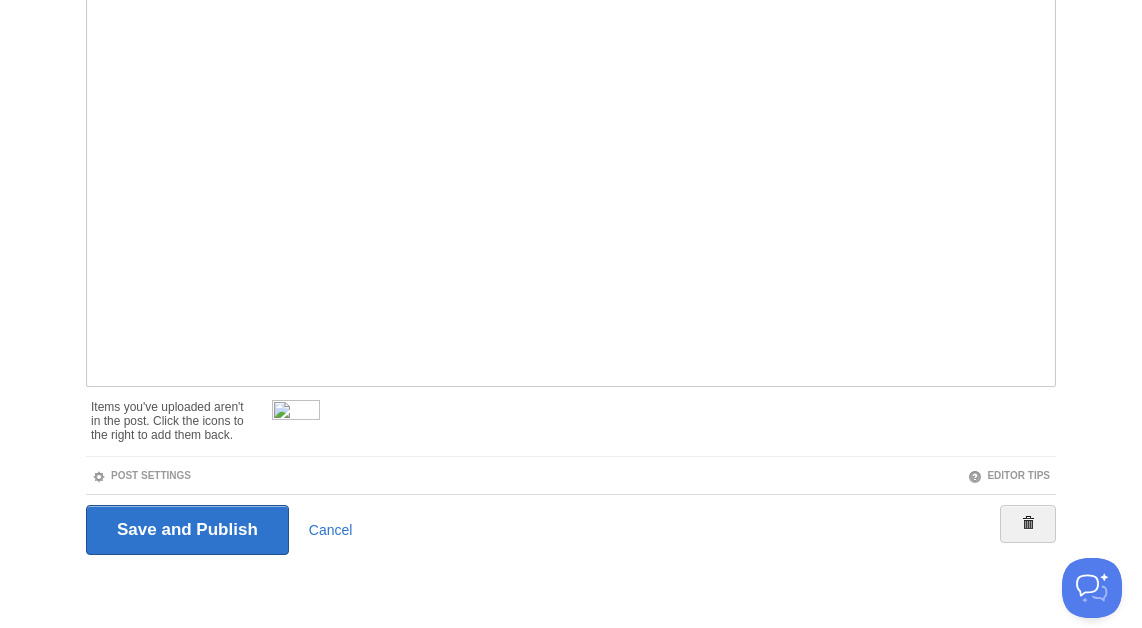 scroll, scrollTop: 245, scrollLeft: 0, axis: vertical 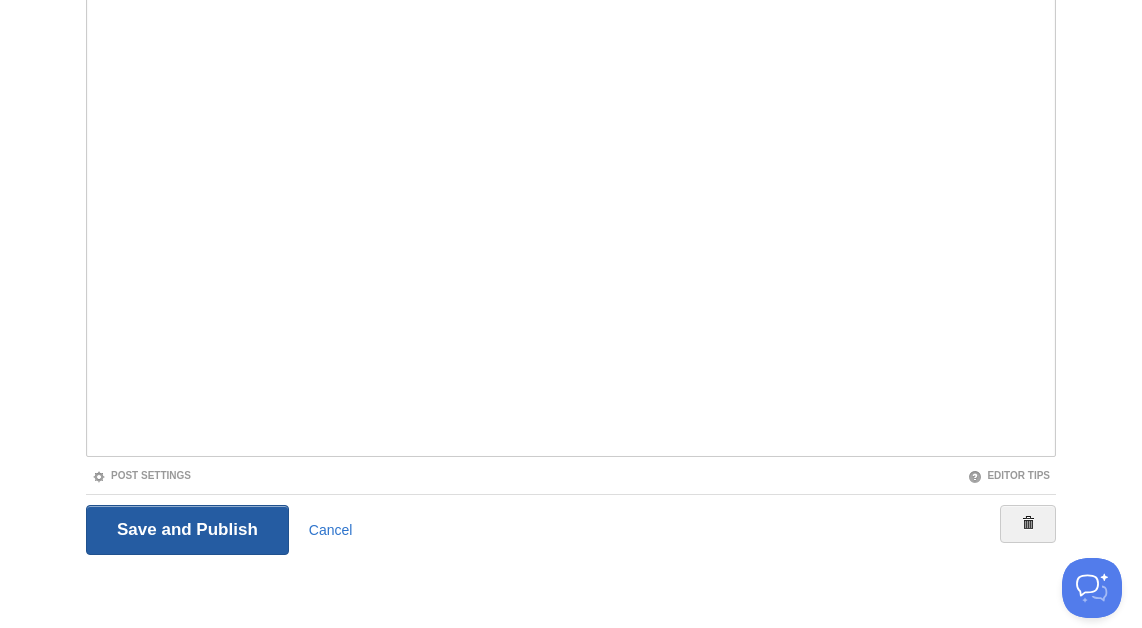 click on "Save and Publish" at bounding box center [187, 530] 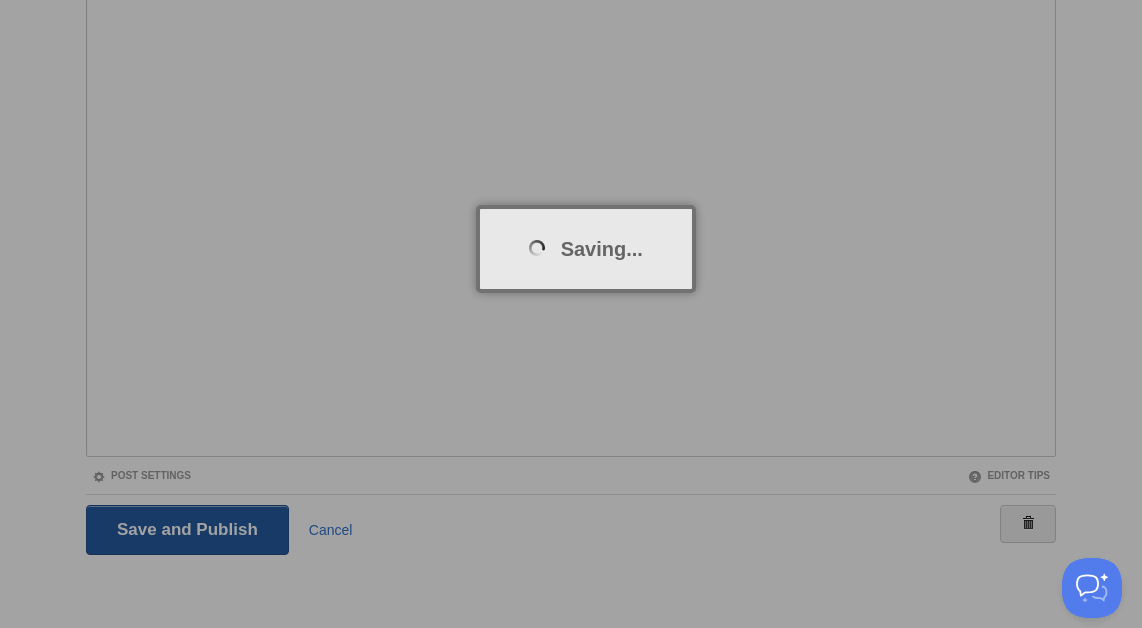 scroll, scrollTop: 104, scrollLeft: 0, axis: vertical 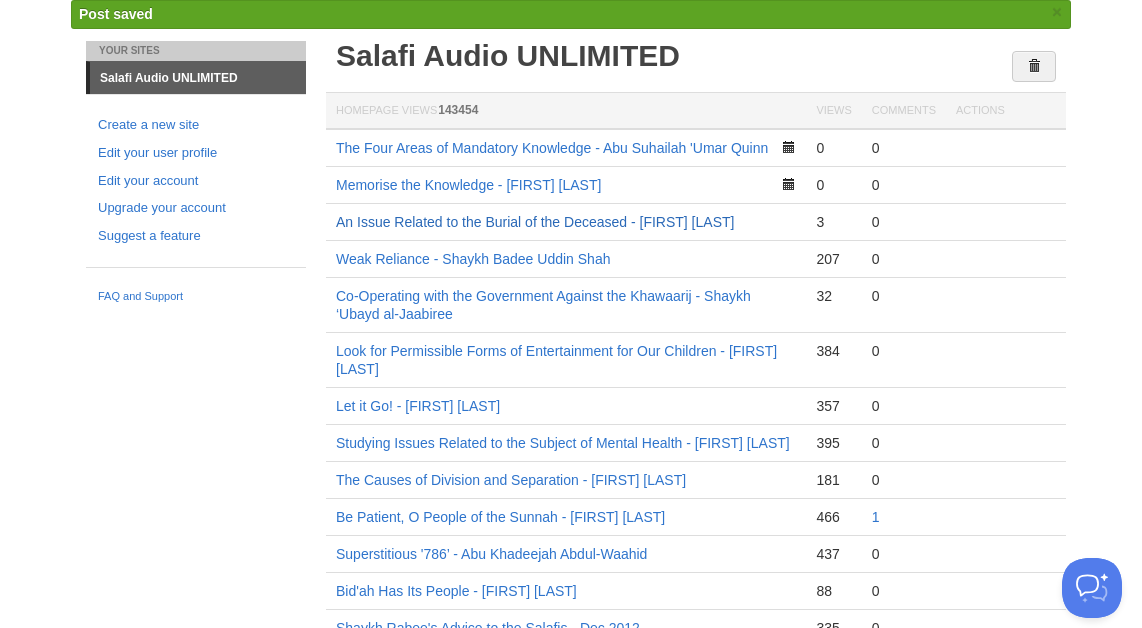click on "An Issue Related to the Burial of the Deceased - Mustafa George" at bounding box center (535, 222) 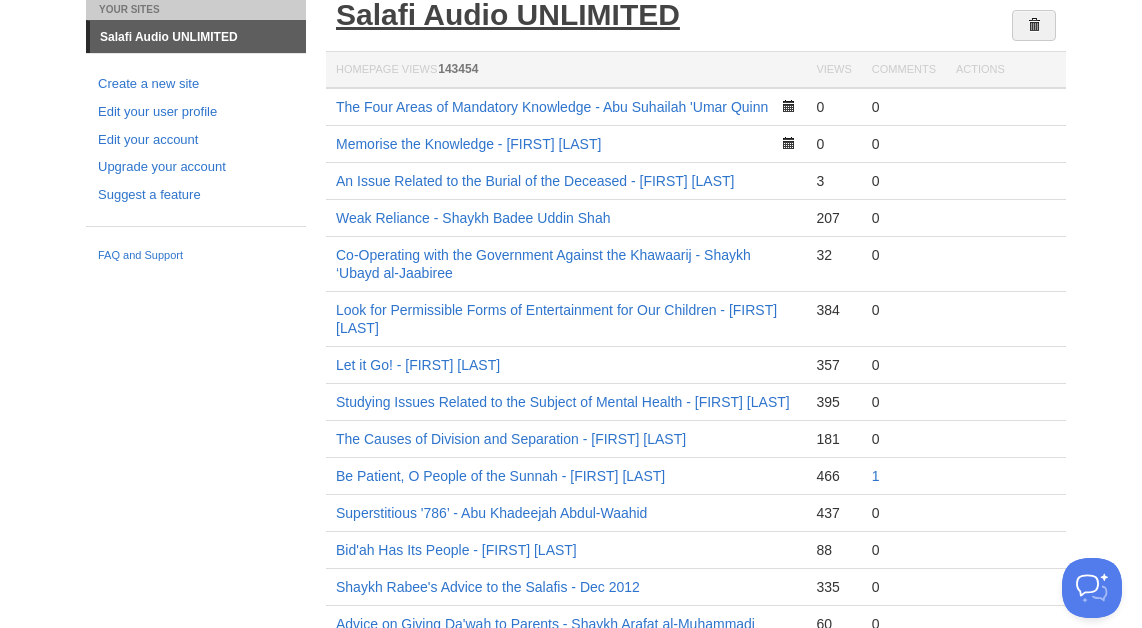 click on "Salafi Audio UNLIMITED" at bounding box center [508, 14] 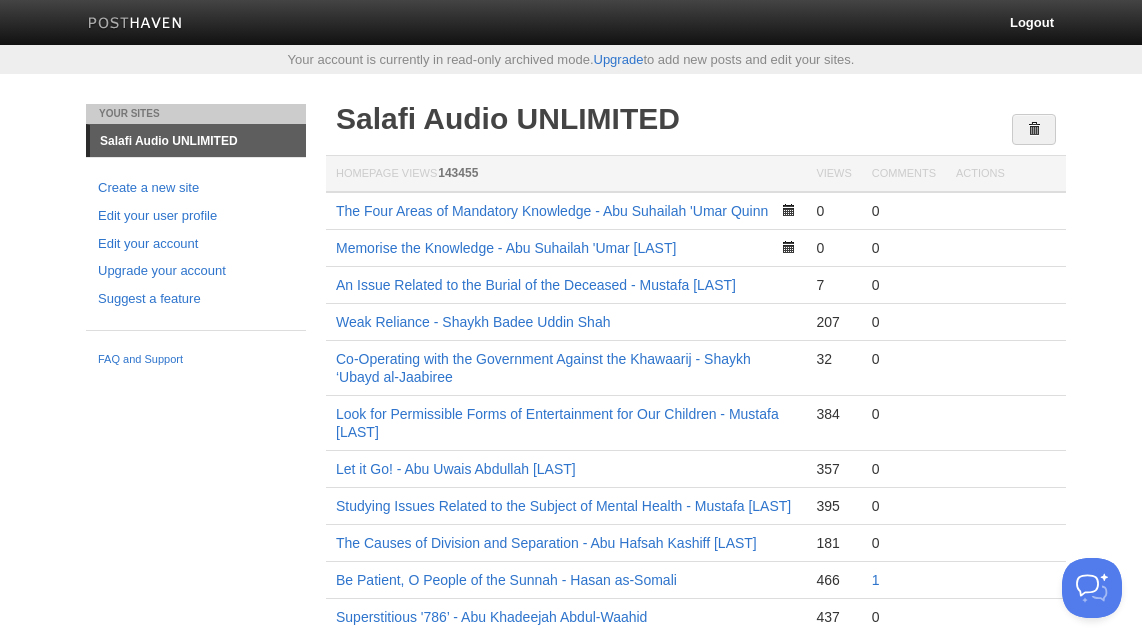 scroll, scrollTop: 0, scrollLeft: 0, axis: both 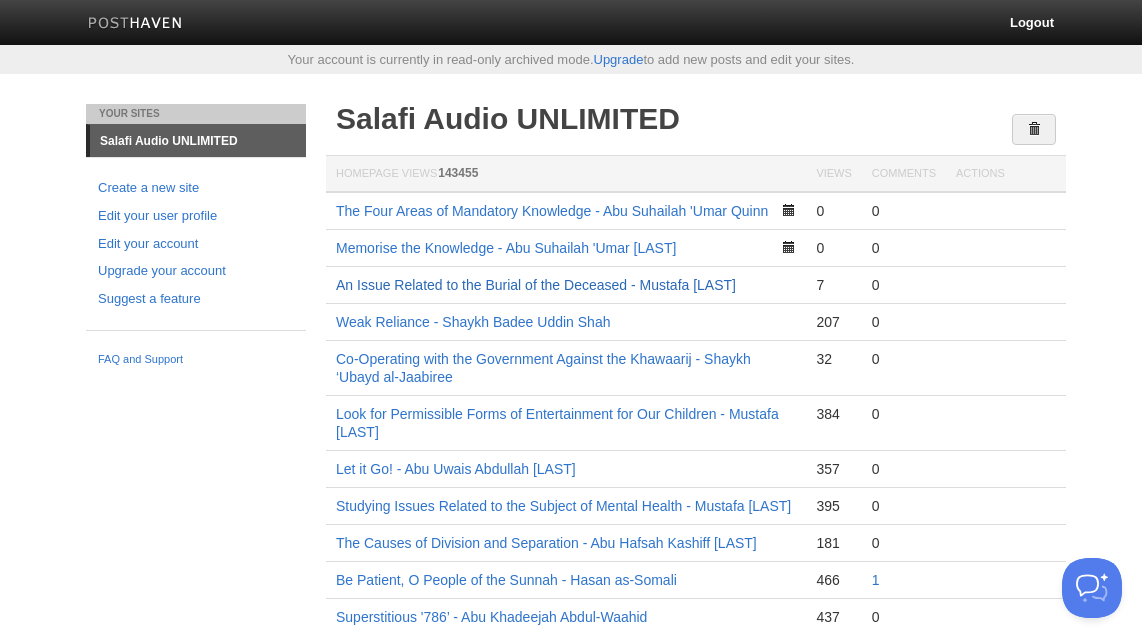 click on "An Issue Related to the Burial of the Deceased - Mustafa [LAST]" at bounding box center [536, 285] 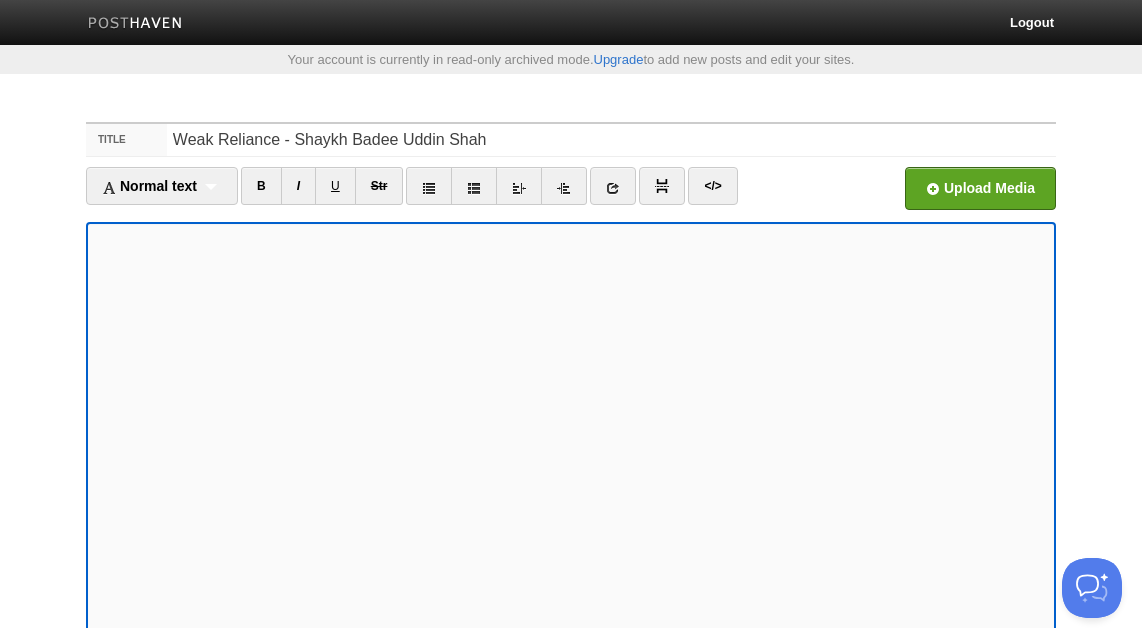 scroll, scrollTop: 0, scrollLeft: 0, axis: both 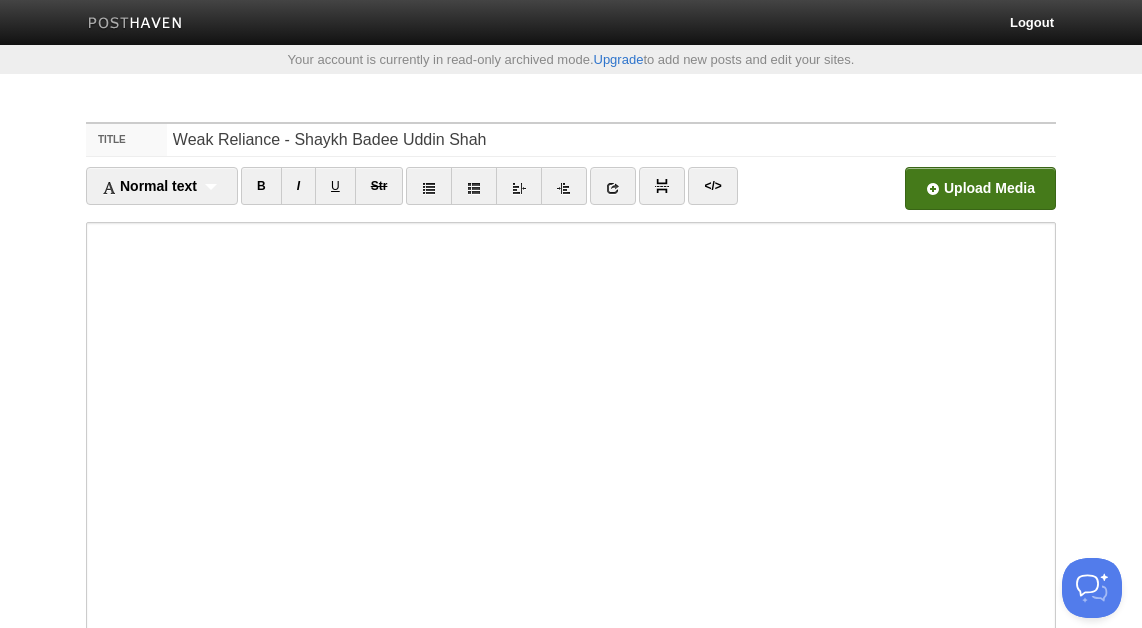 click at bounding box center (377, 194) 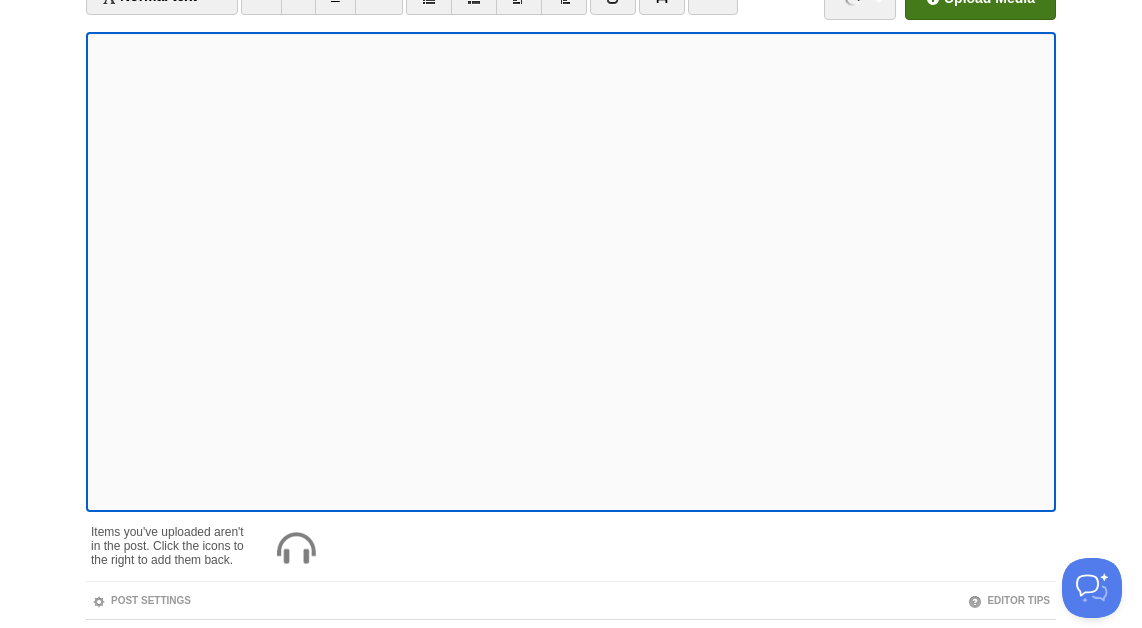scroll, scrollTop: 233, scrollLeft: 0, axis: vertical 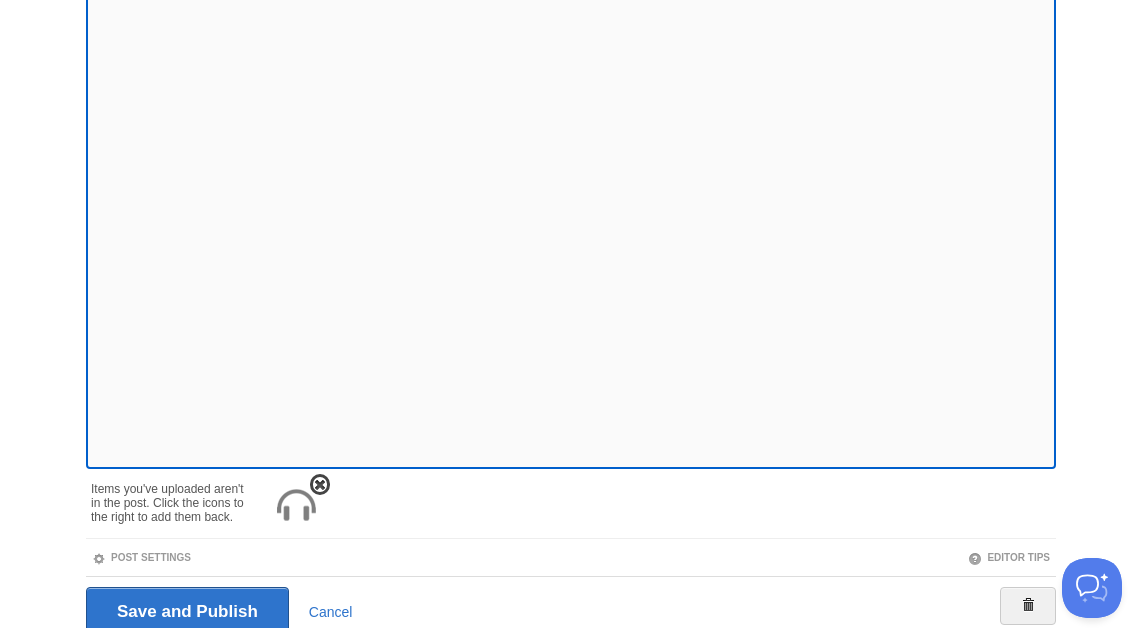 click at bounding box center (320, 485) 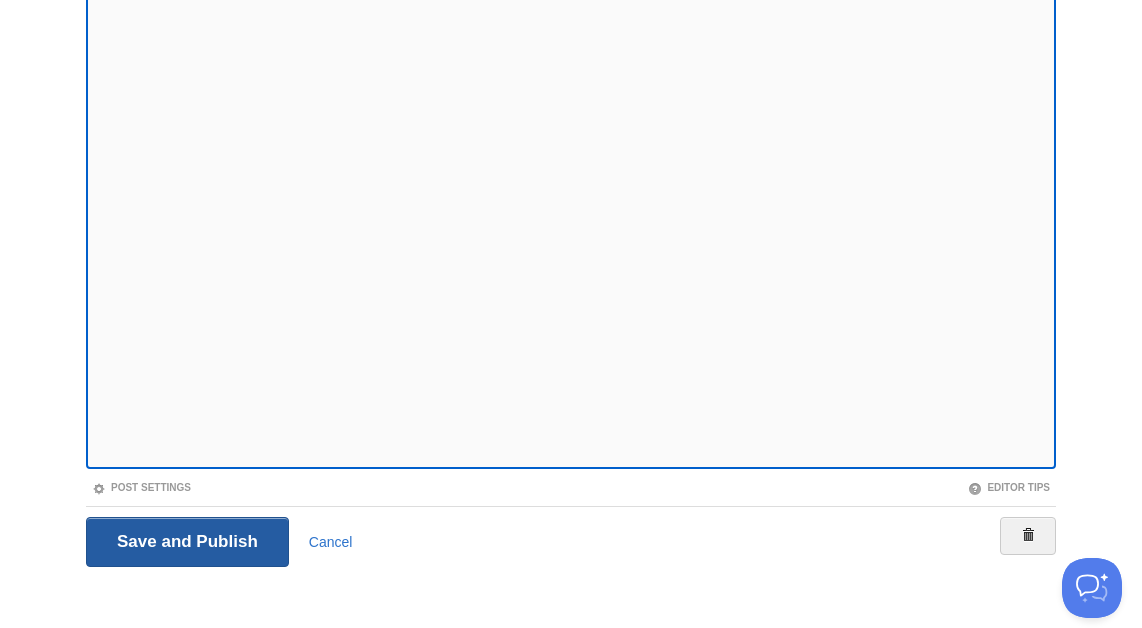 click on "Save and Publish" at bounding box center (187, 542) 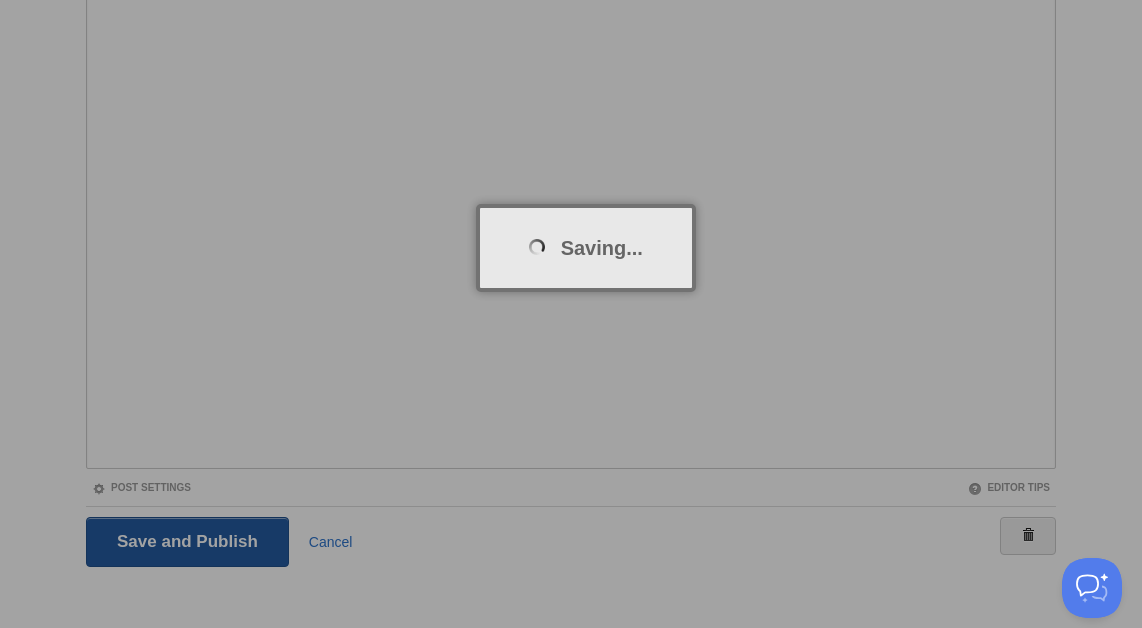 scroll, scrollTop: 104, scrollLeft: 0, axis: vertical 